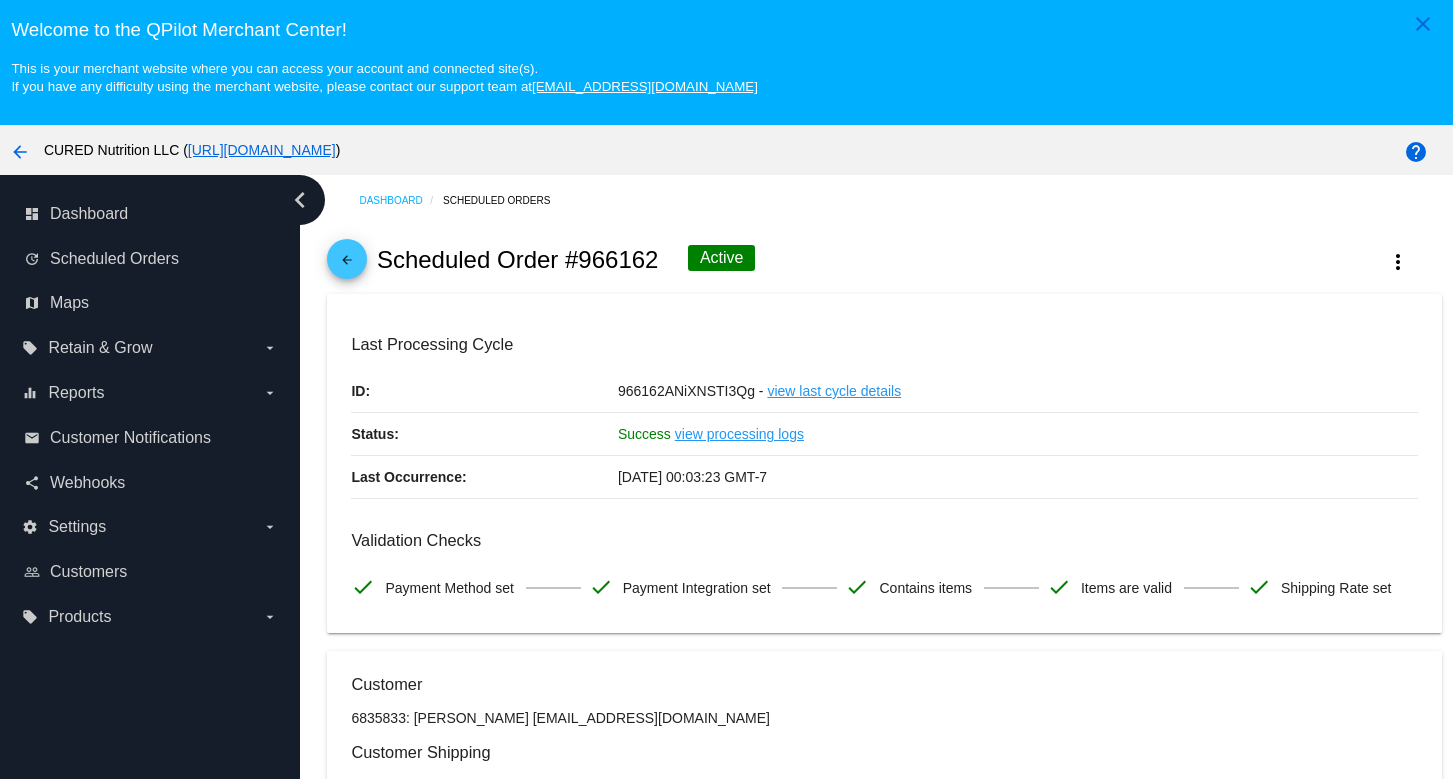 scroll, scrollTop: 0, scrollLeft: 0, axis: both 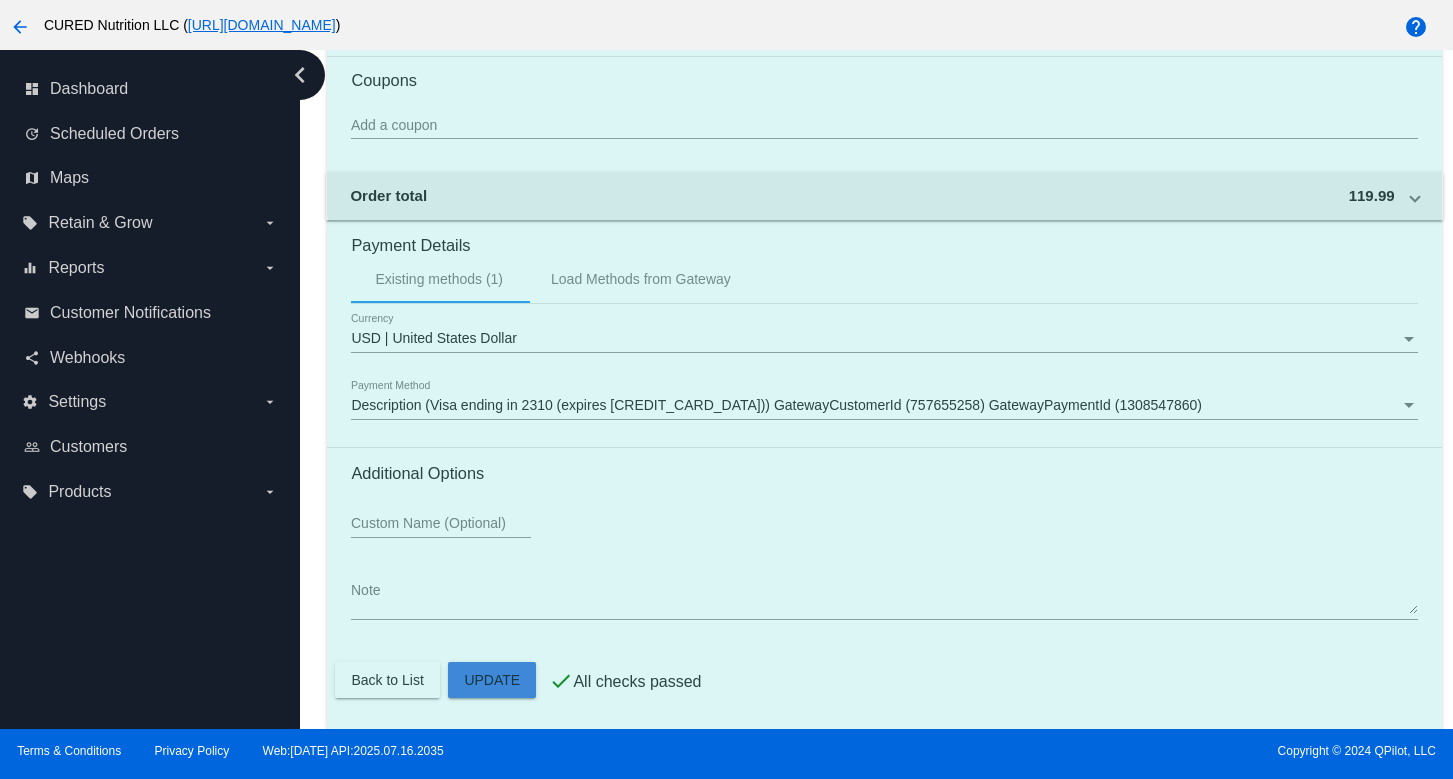 click on "Customer
6835833: [PERSON_NAME]
[EMAIL_ADDRESS][DOMAIN_NAME]
Customer Shipping
Enter Shipping Address Select A Saved Address (0)
[PERSON_NAME]
Shipping First Name
Perry
Shipping Last Name
[GEOGRAPHIC_DATA] | [GEOGRAPHIC_DATA]
Shipping Country
[STREET_ADDRESS]
[STREET_ADDRESS]
[GEOGRAPHIC_DATA]
IN | [US_STATE]
Shipping State
46307
Shipping Postcode
Scheduled Order Details
Frequency:
Every 4 weeks
Active
Status
1" 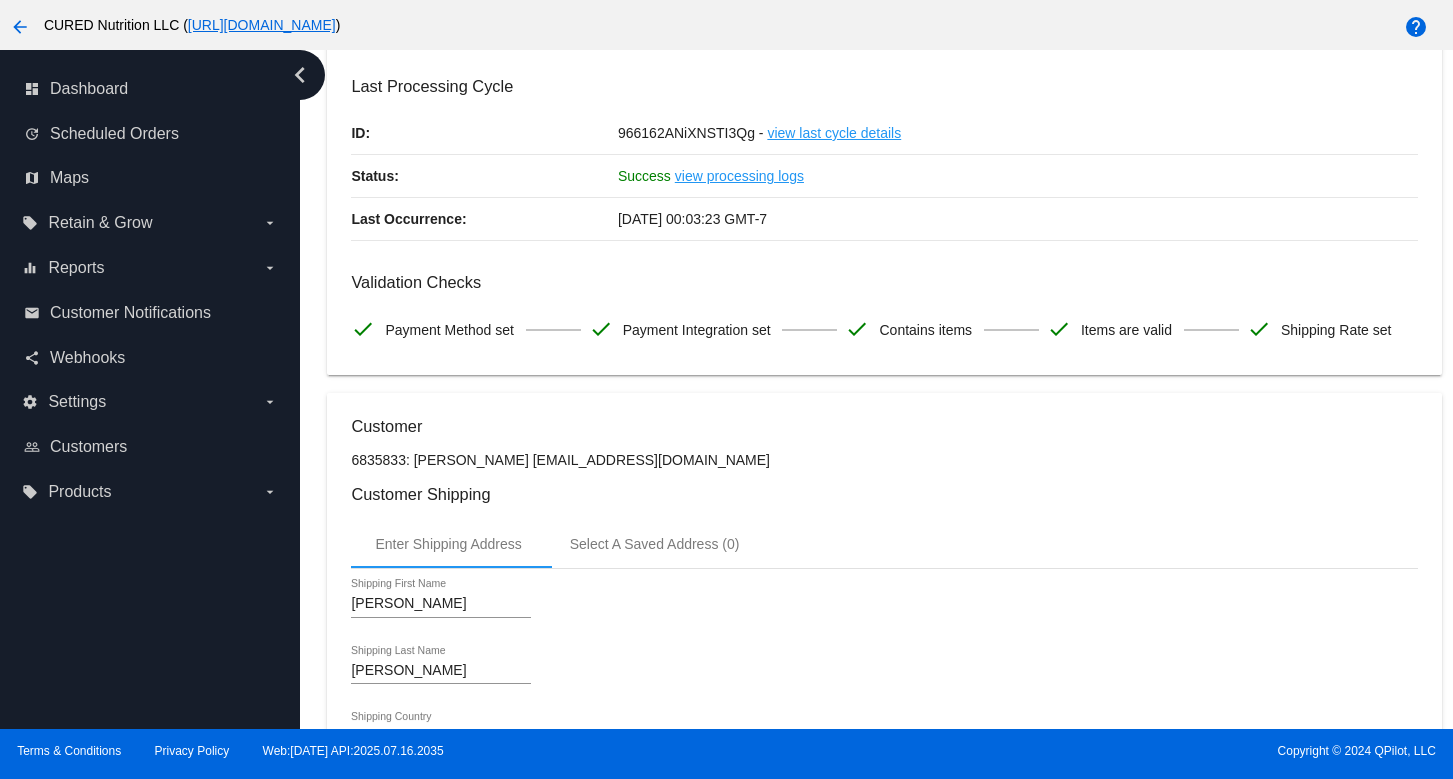 scroll, scrollTop: 0, scrollLeft: 0, axis: both 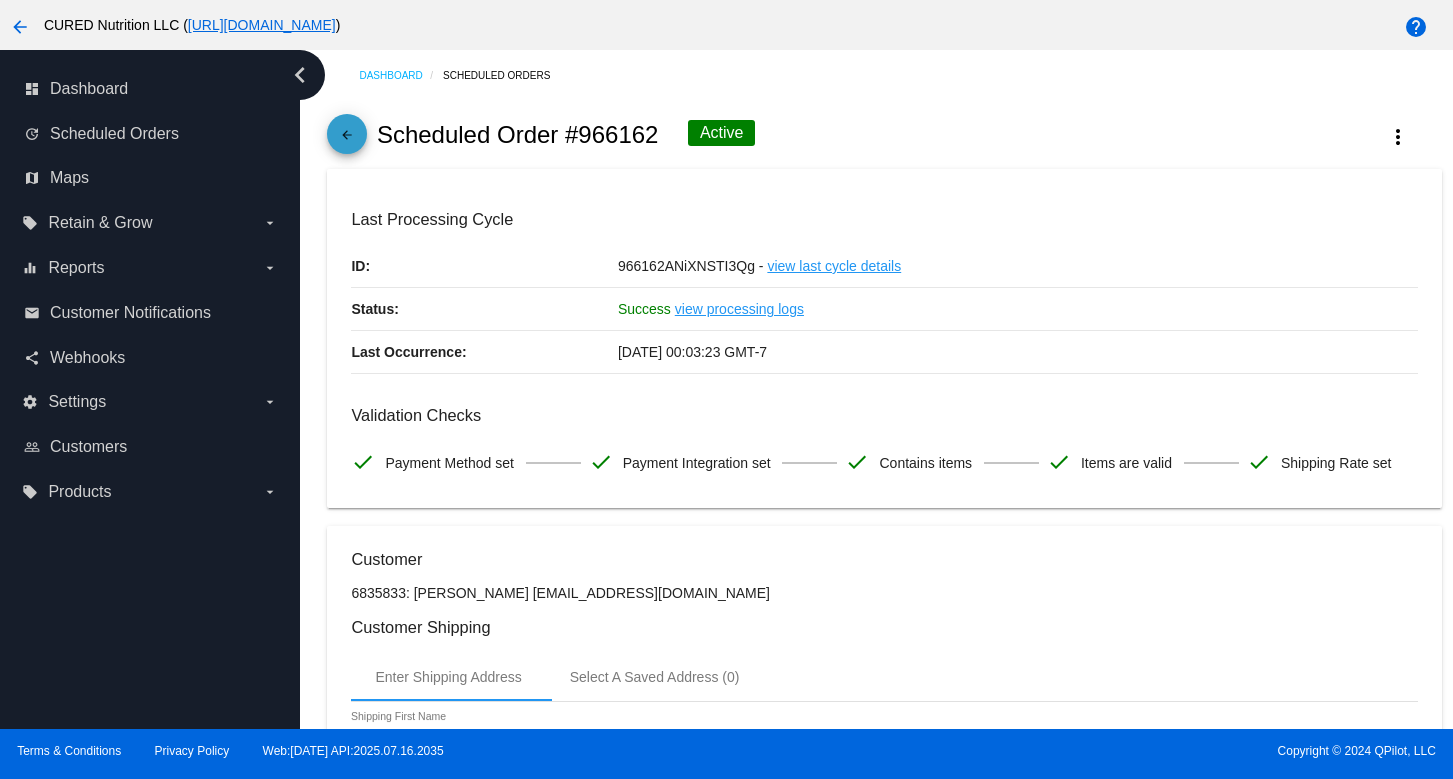 click on "arrow_back" 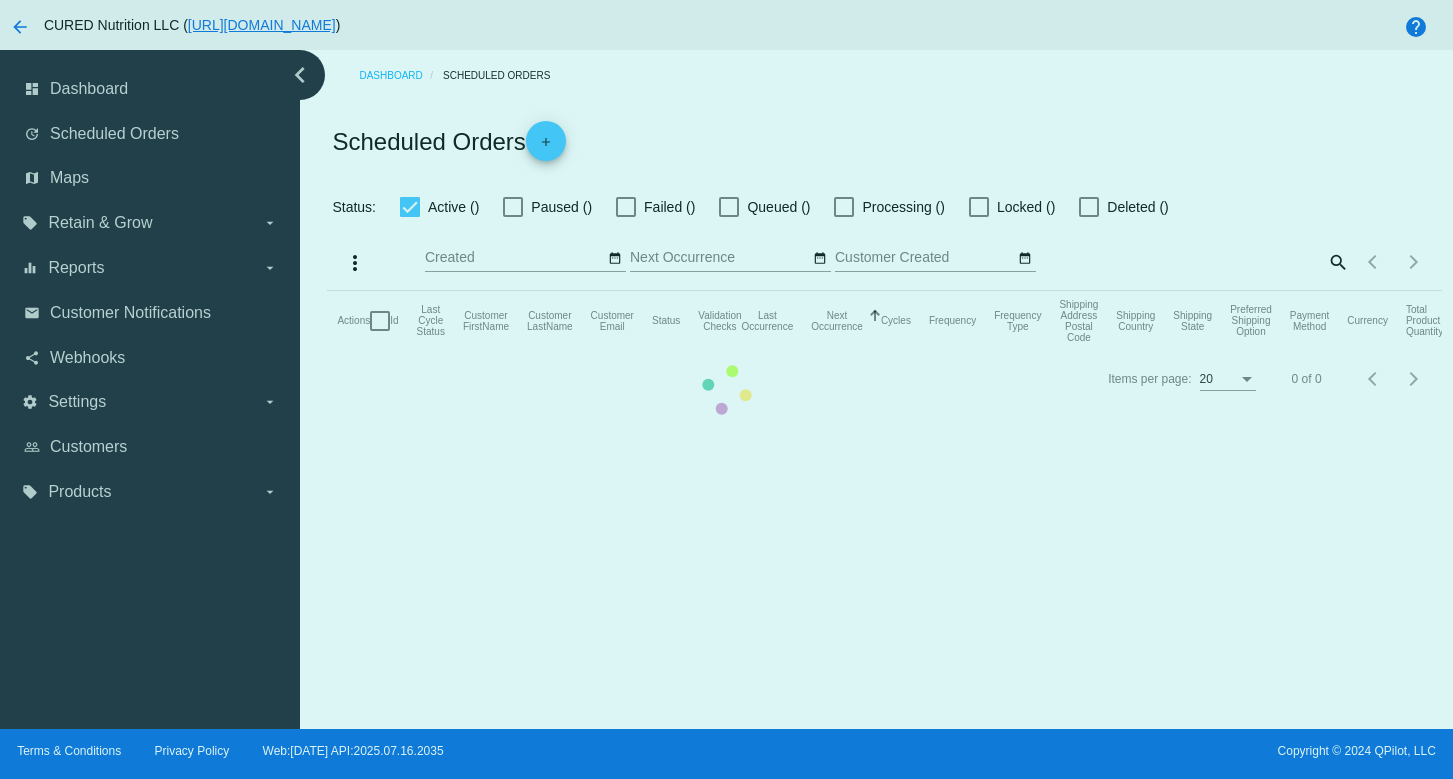 checkbox on "true" 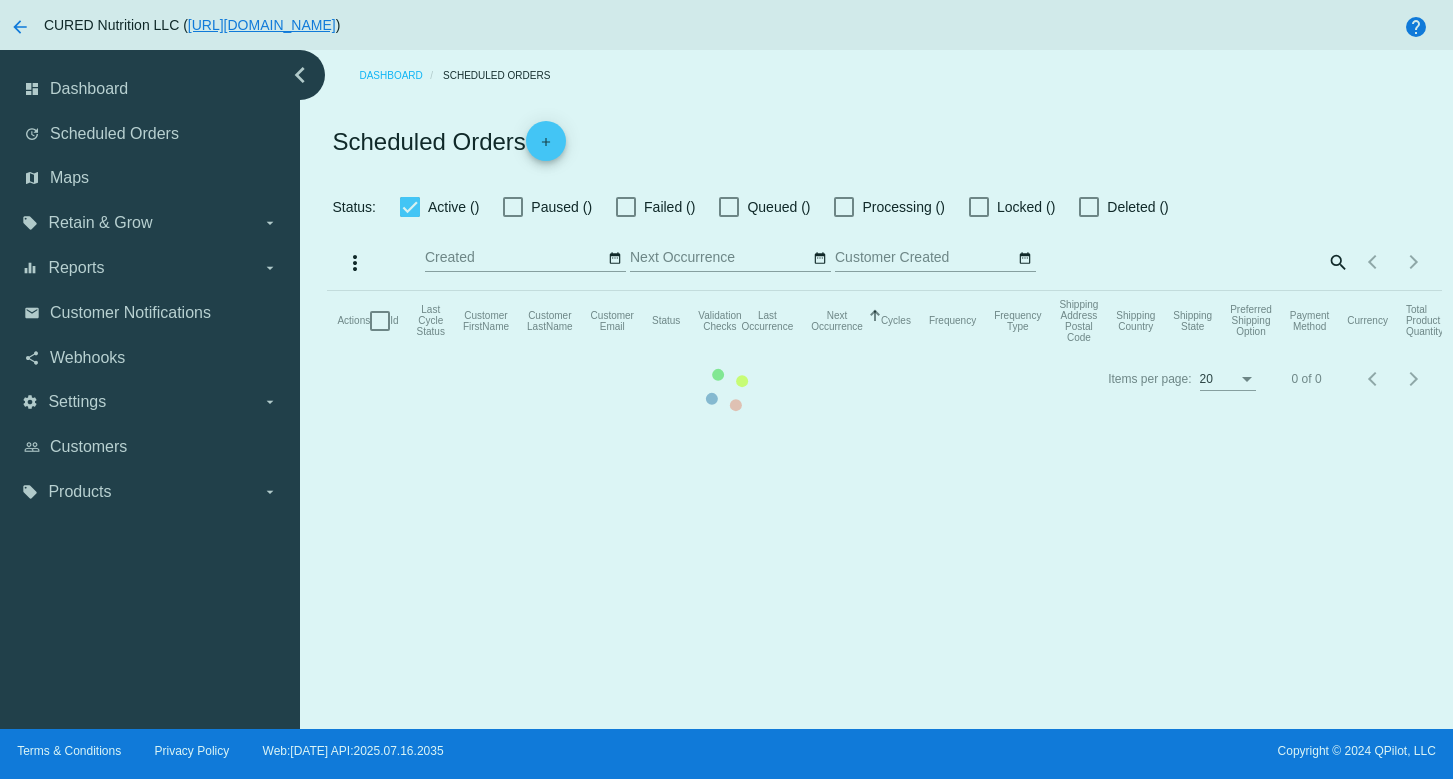 checkbox on "true" 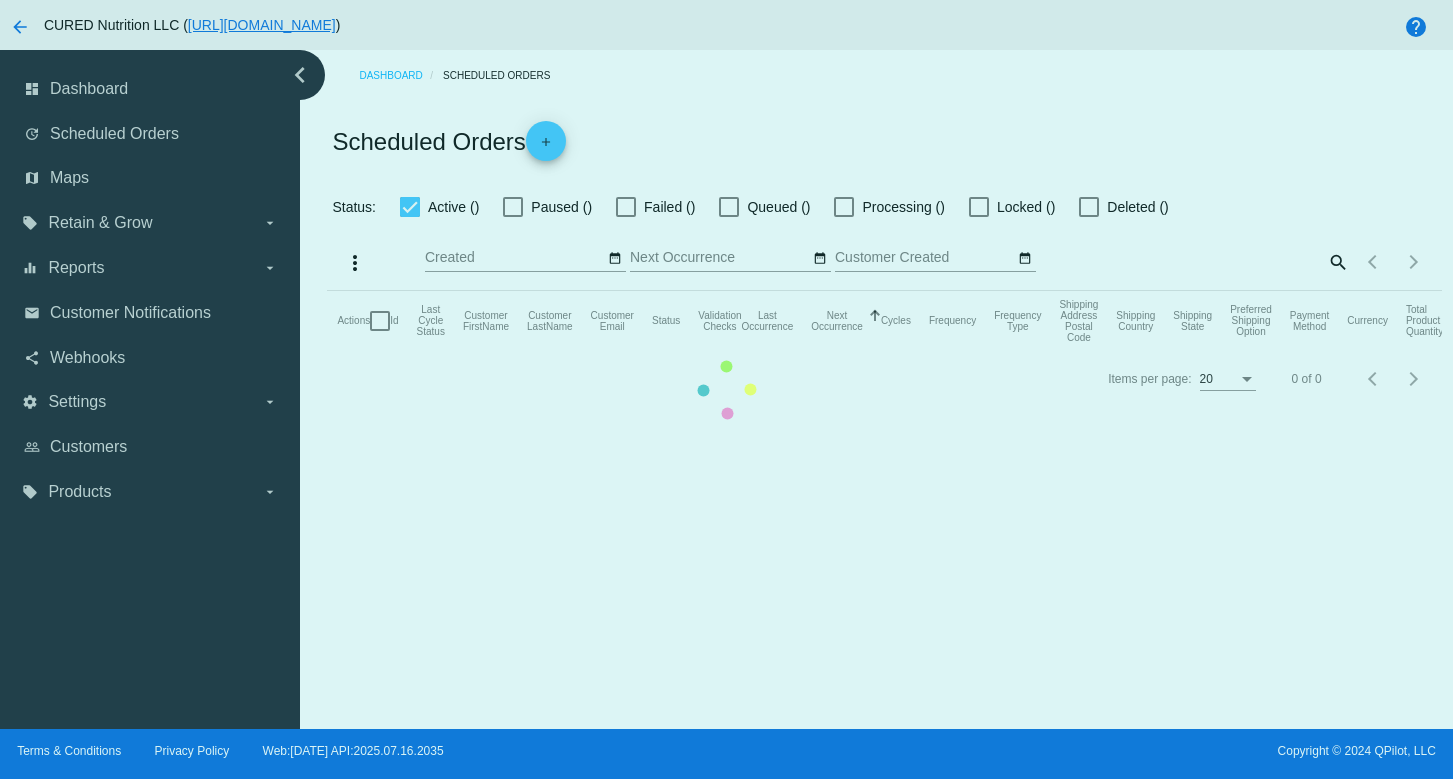 checkbox on "true" 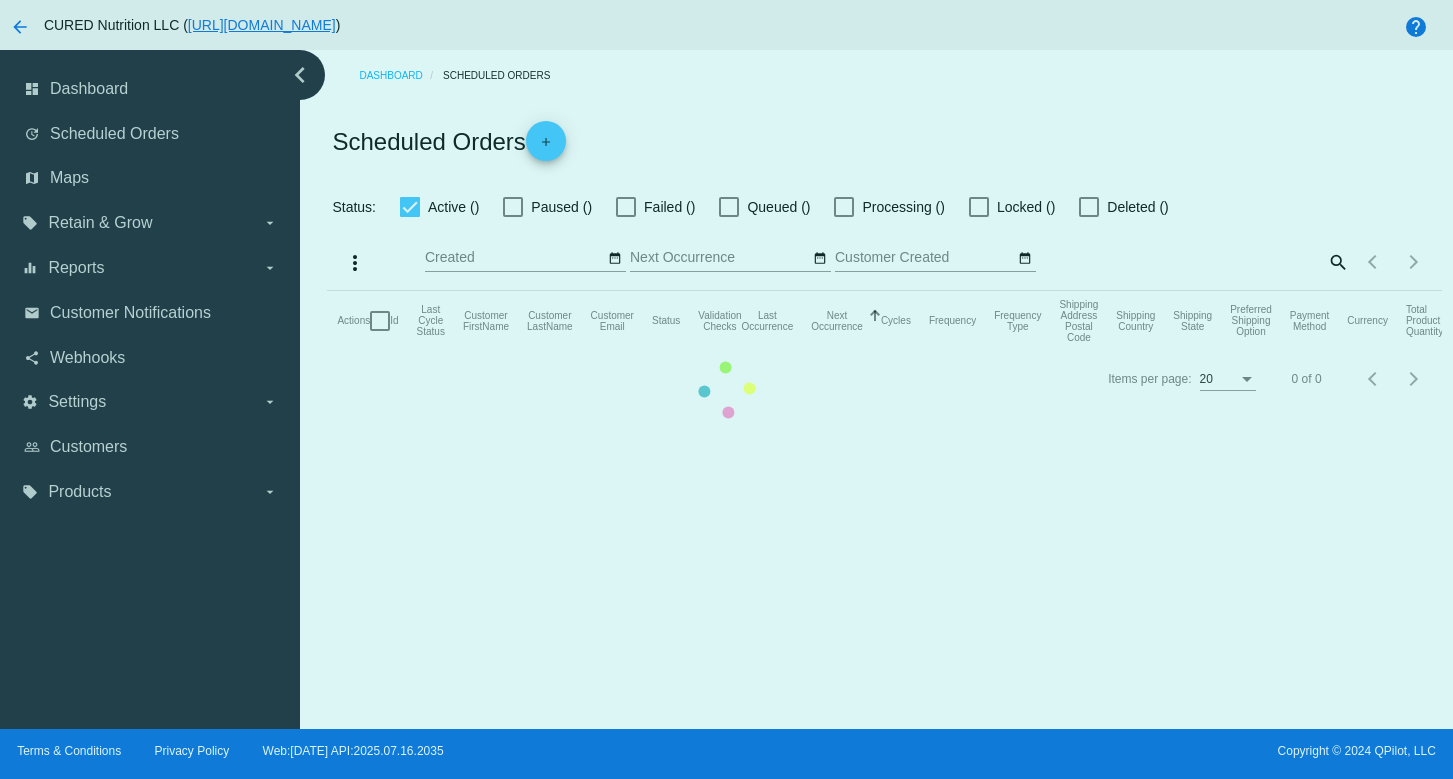 checkbox on "true" 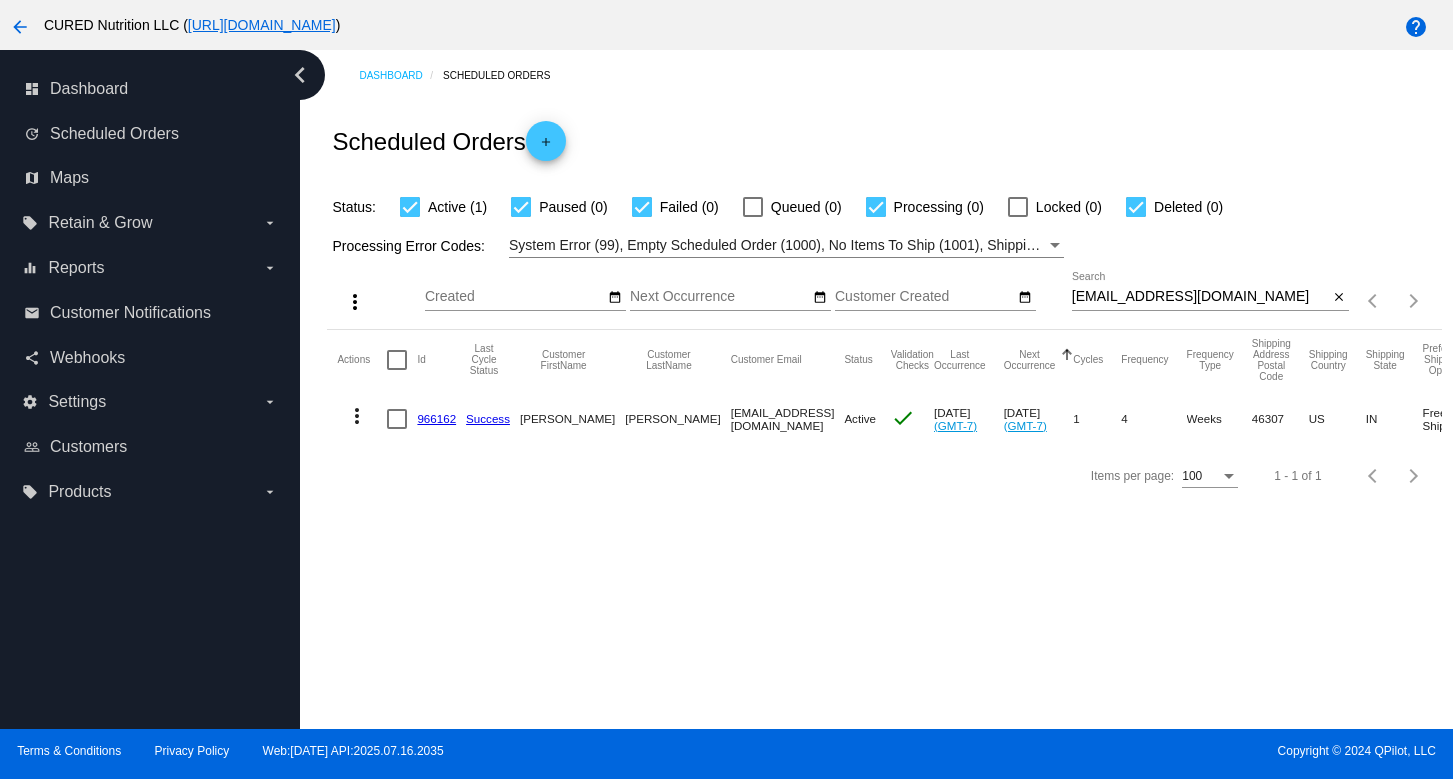 scroll, scrollTop: 128, scrollLeft: 0, axis: vertical 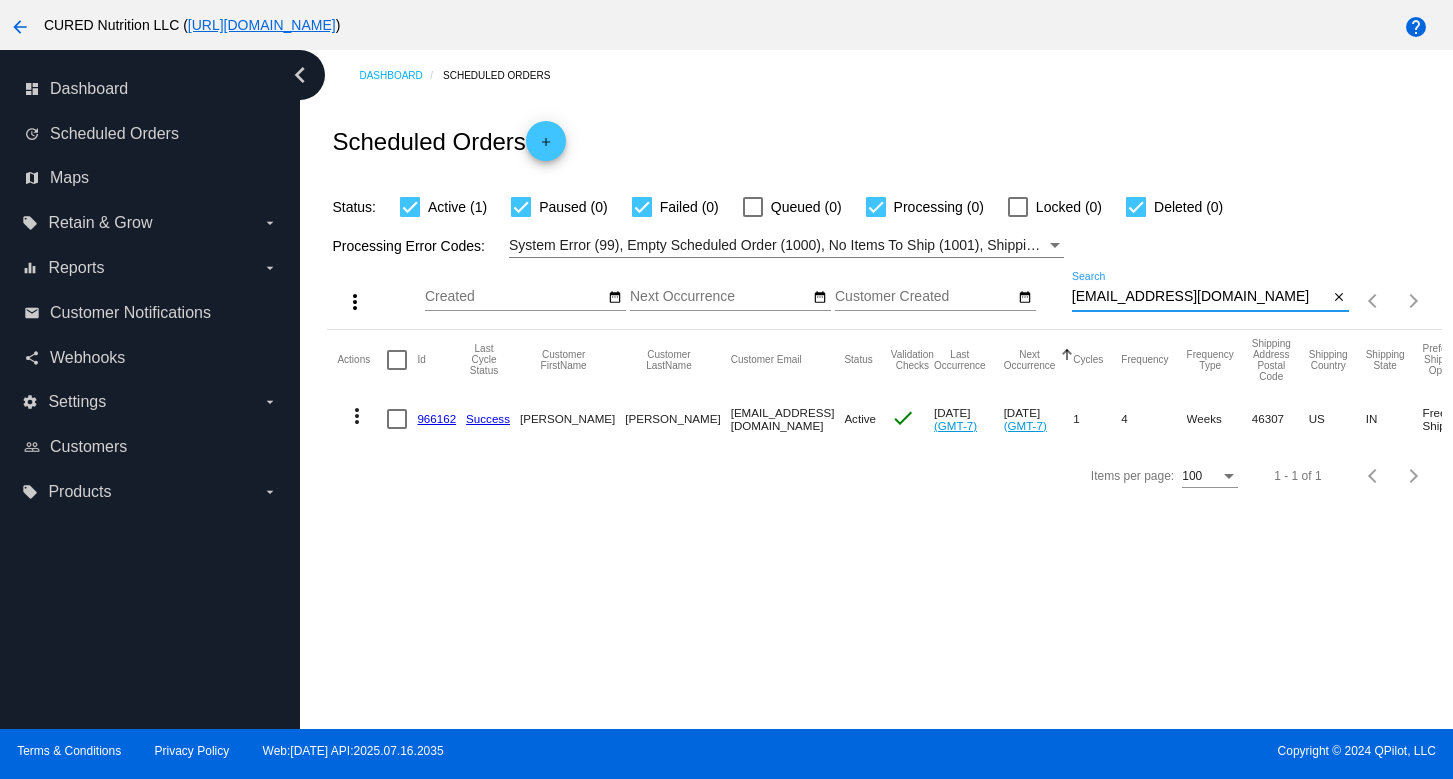 click on "[EMAIL_ADDRESS][DOMAIN_NAME]" at bounding box center (1200, 297) 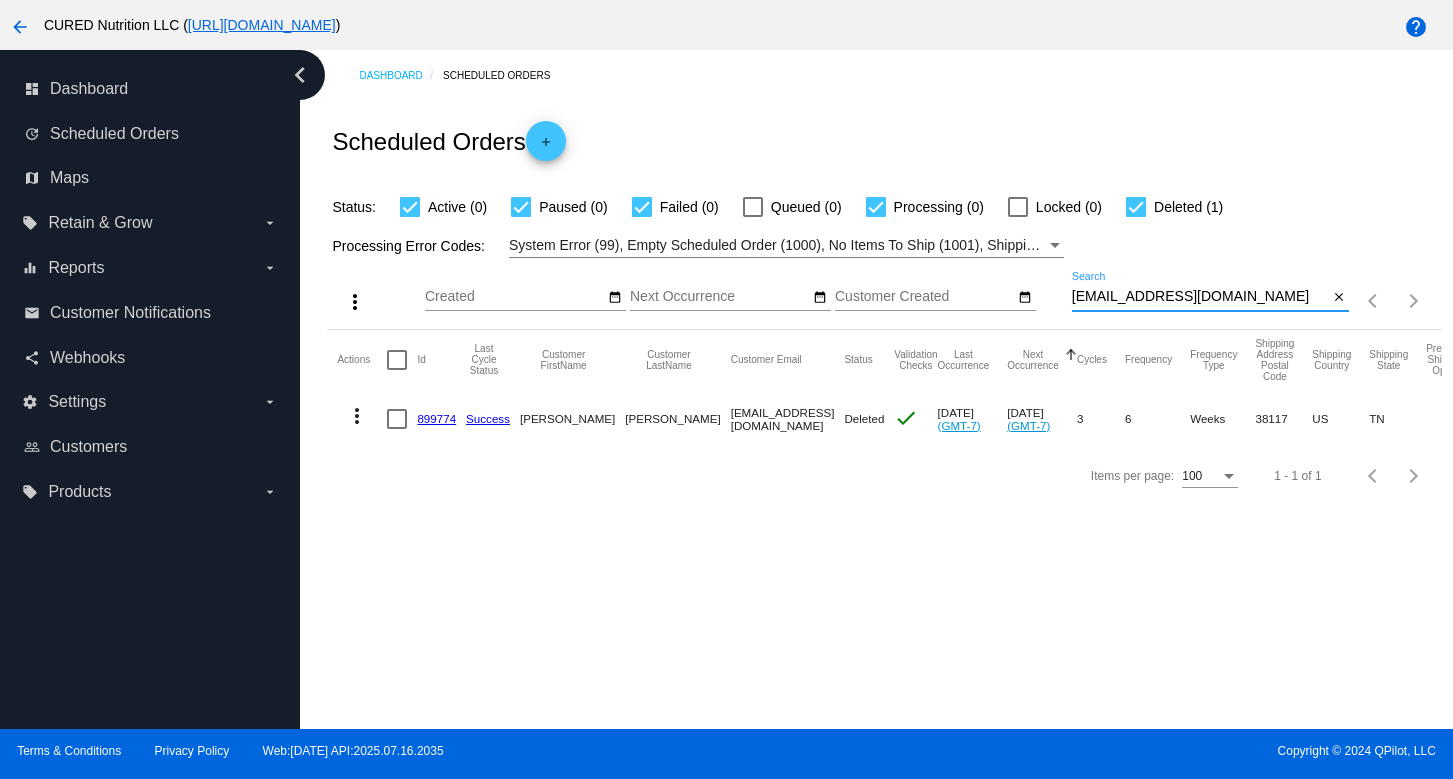 click on "[EMAIL_ADDRESS][DOMAIN_NAME]" at bounding box center [1200, 297] 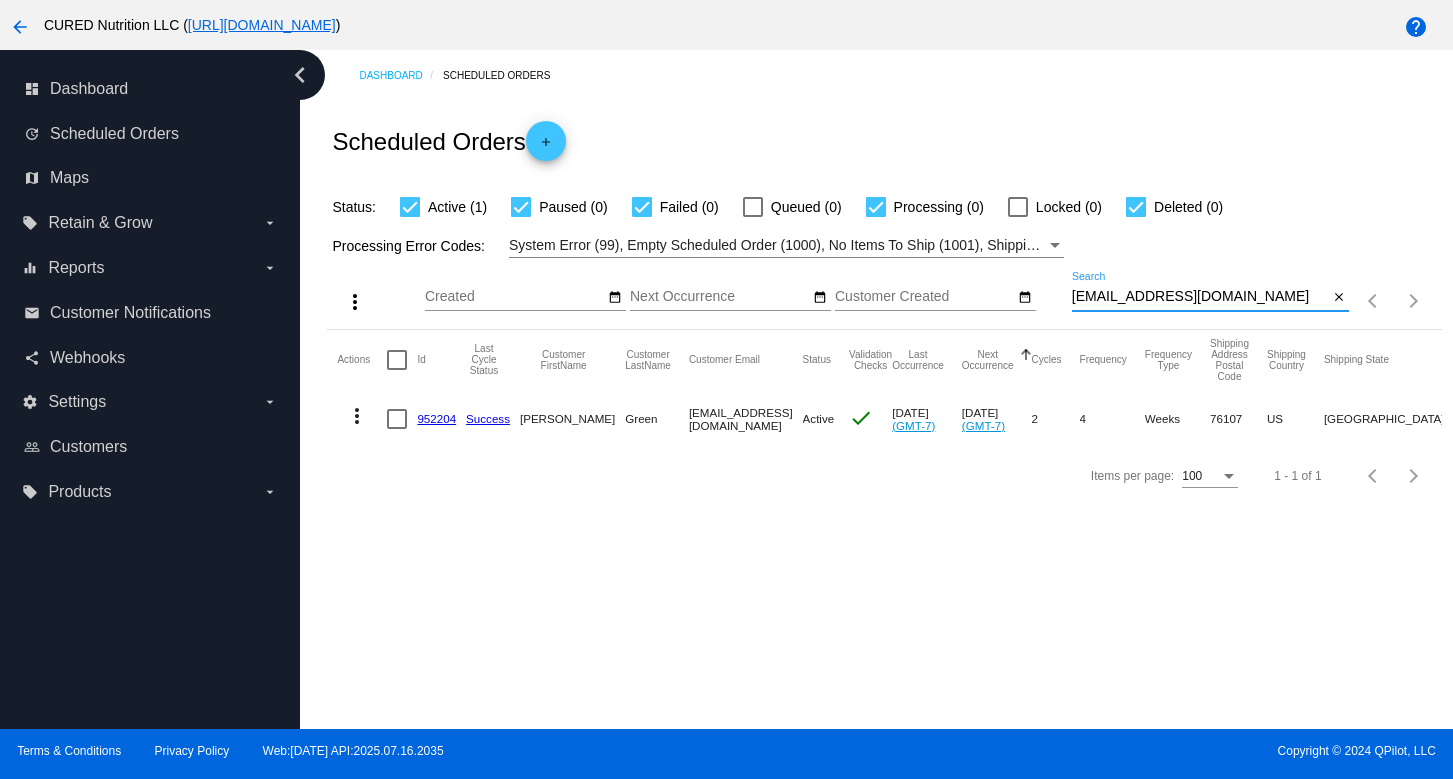 type on "[EMAIL_ADDRESS][DOMAIN_NAME]" 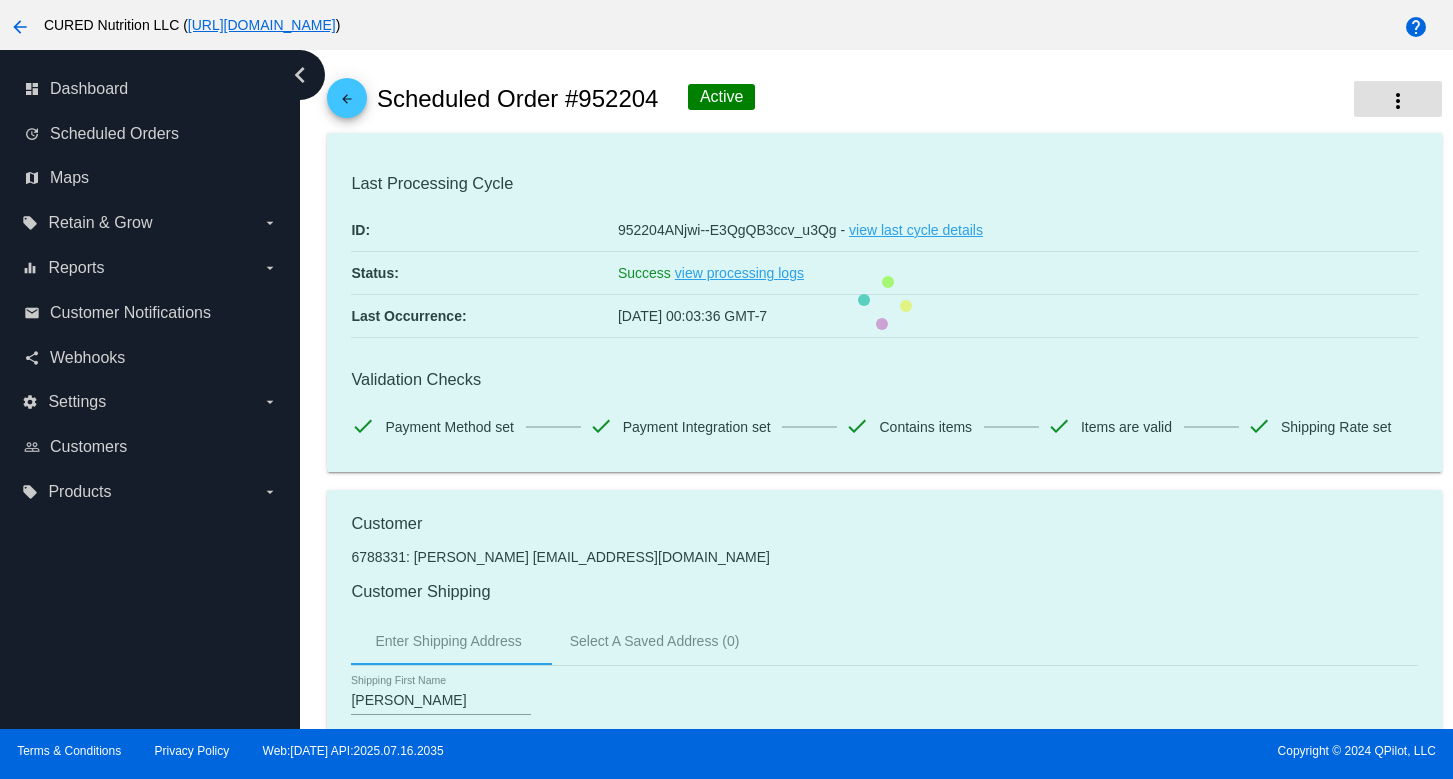 scroll, scrollTop: 27, scrollLeft: 0, axis: vertical 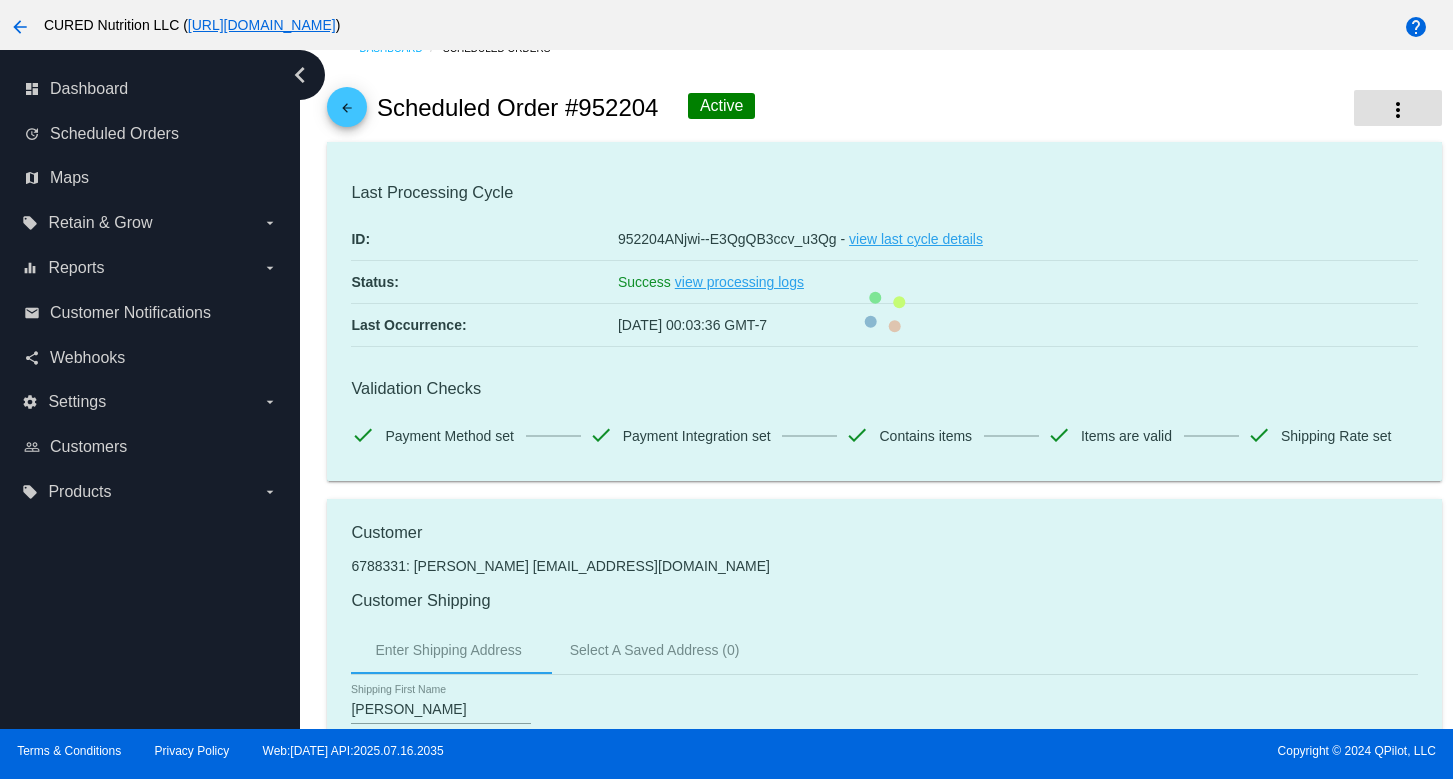click on "more_vert" 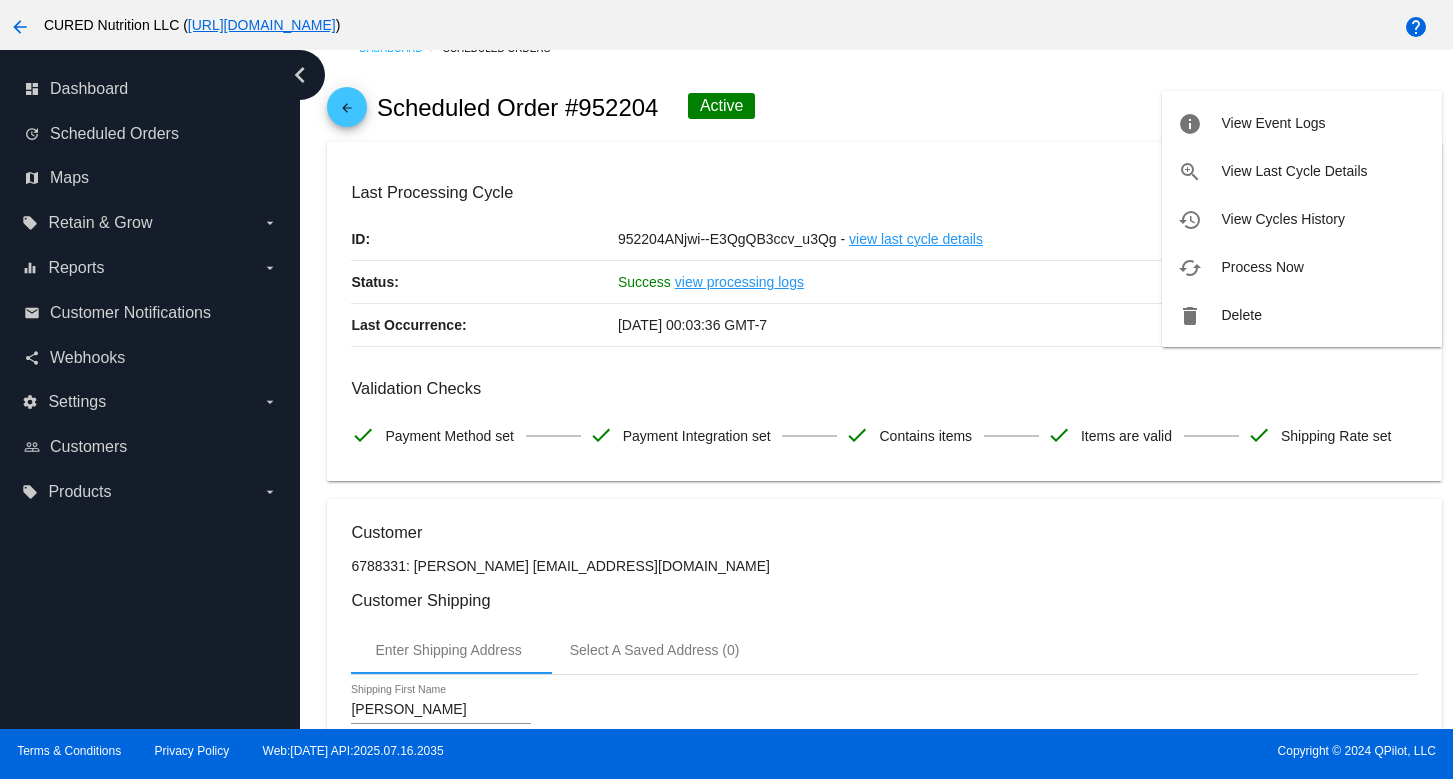 click at bounding box center (726, 389) 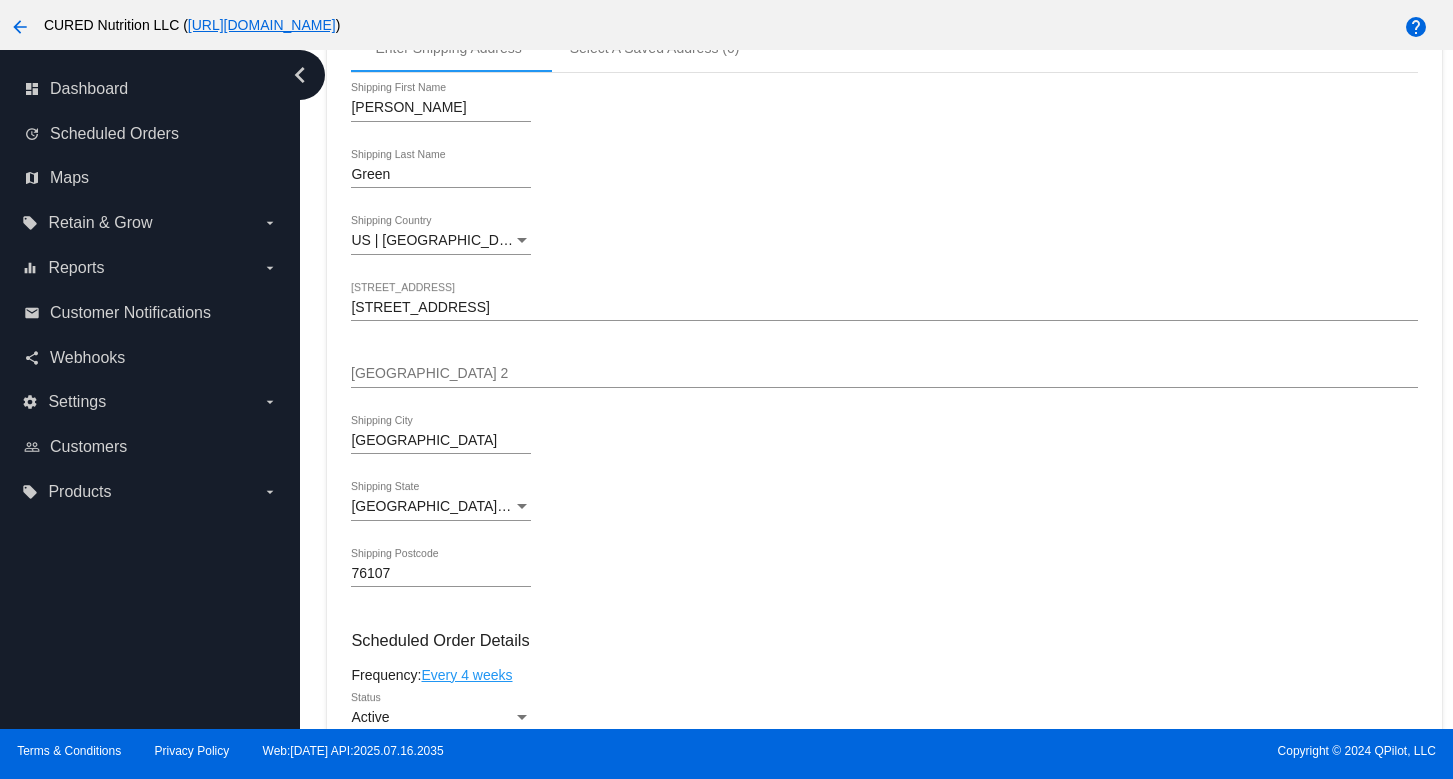 scroll, scrollTop: 992, scrollLeft: 0, axis: vertical 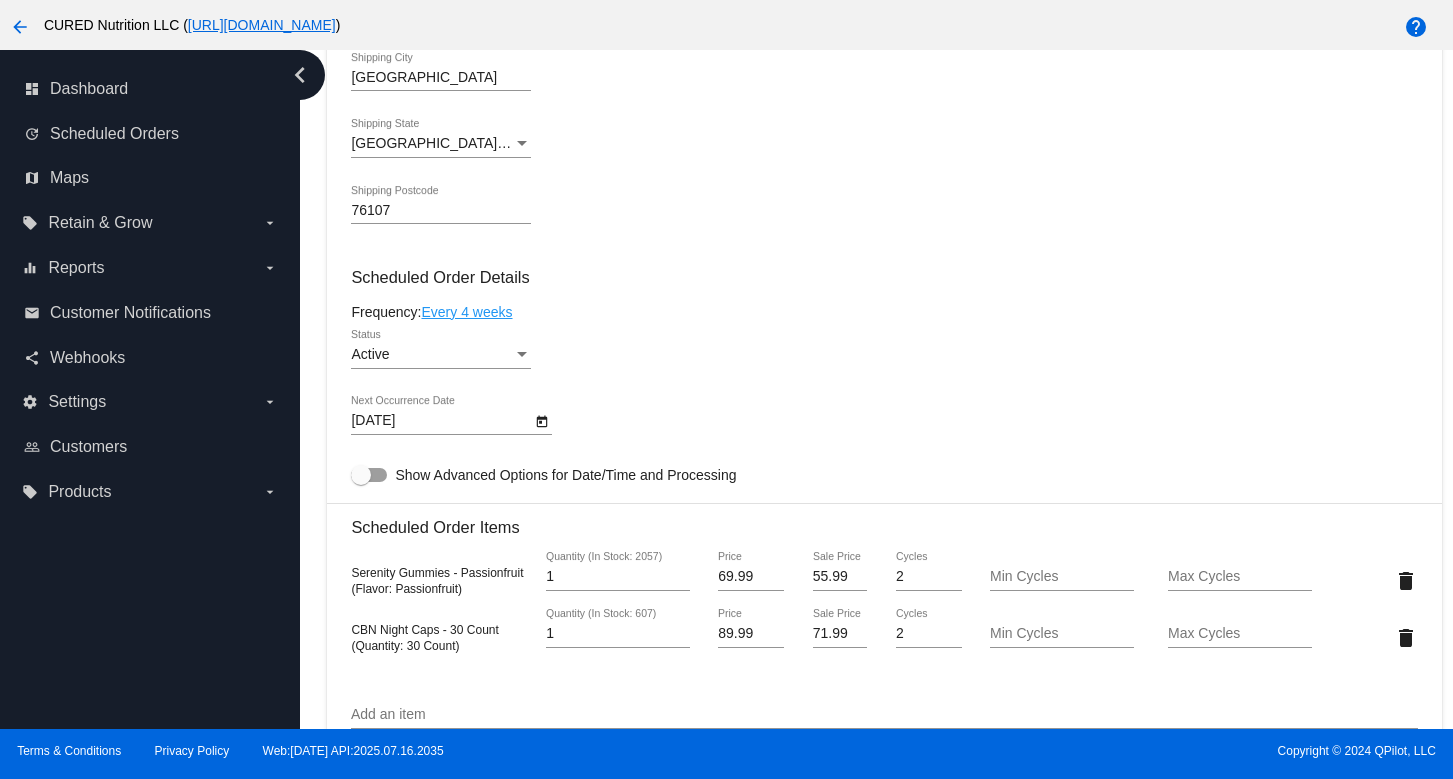 click on "Active
Status" 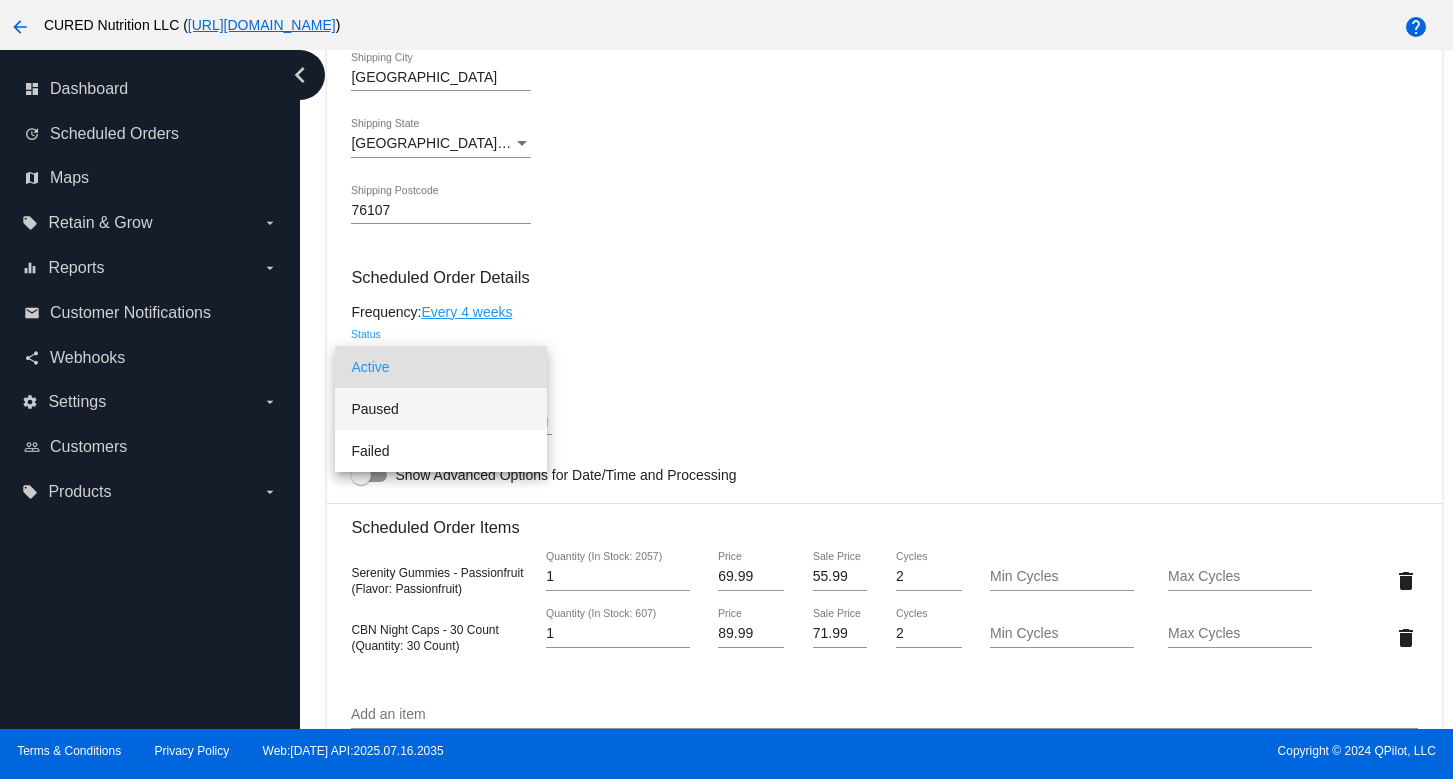click on "Paused" at bounding box center [441, 409] 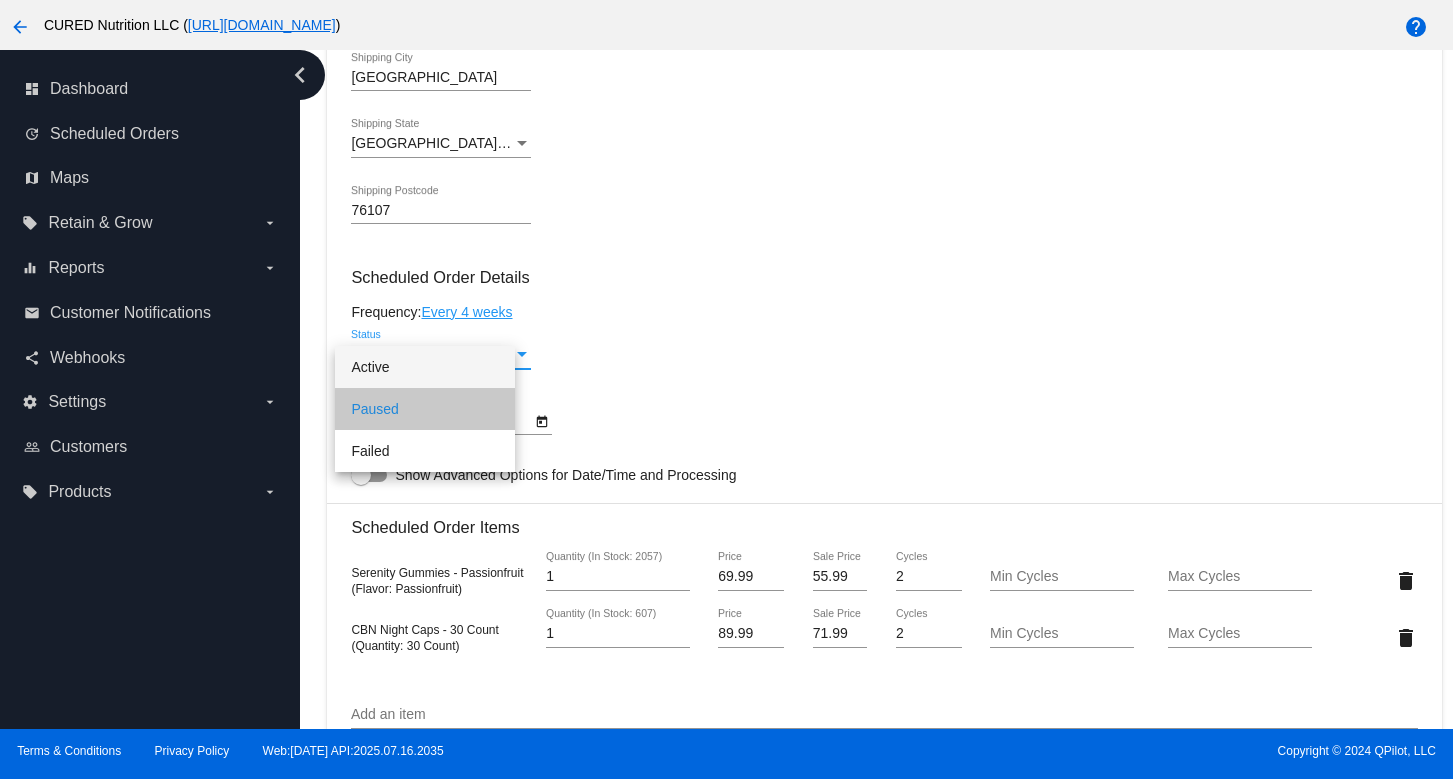 click on "Paused
Status" 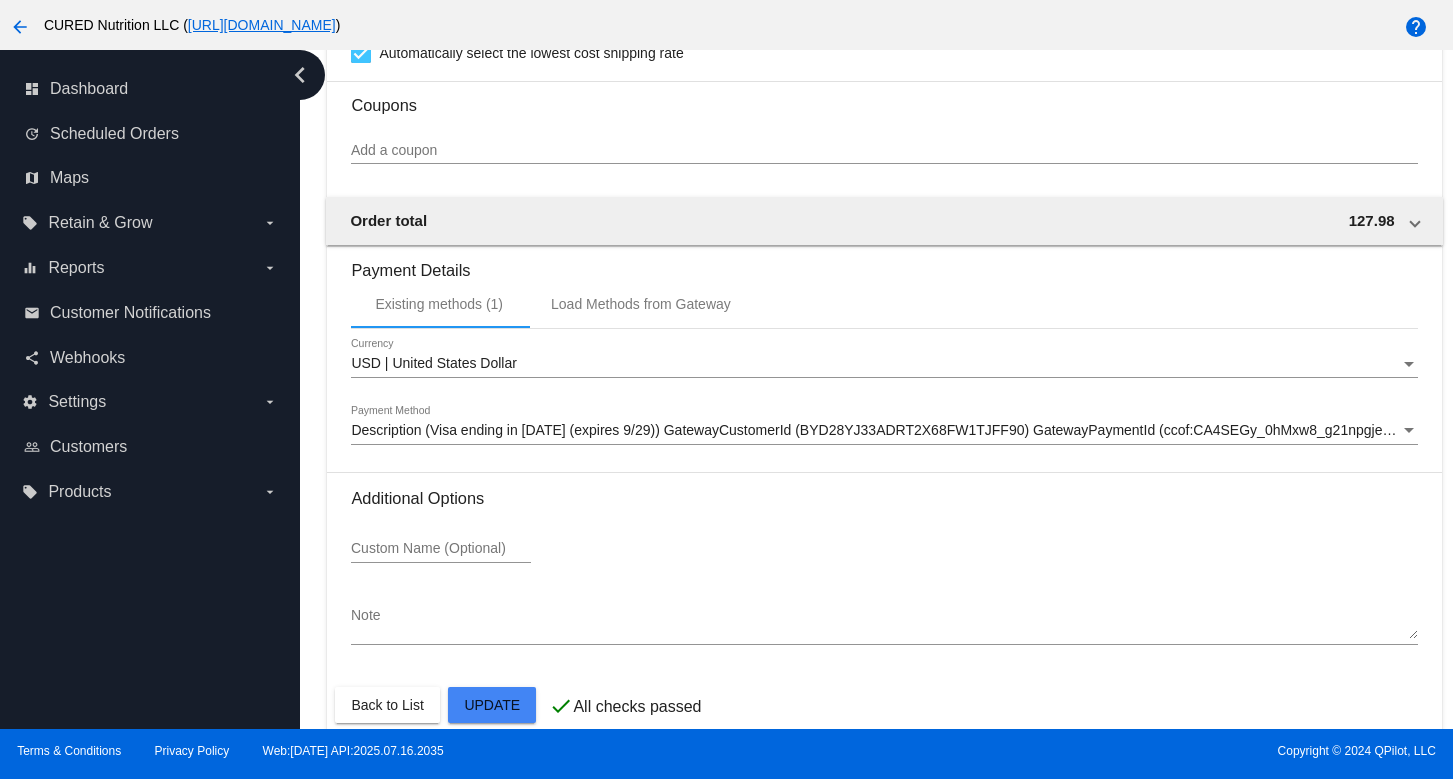 scroll, scrollTop: 1871, scrollLeft: 0, axis: vertical 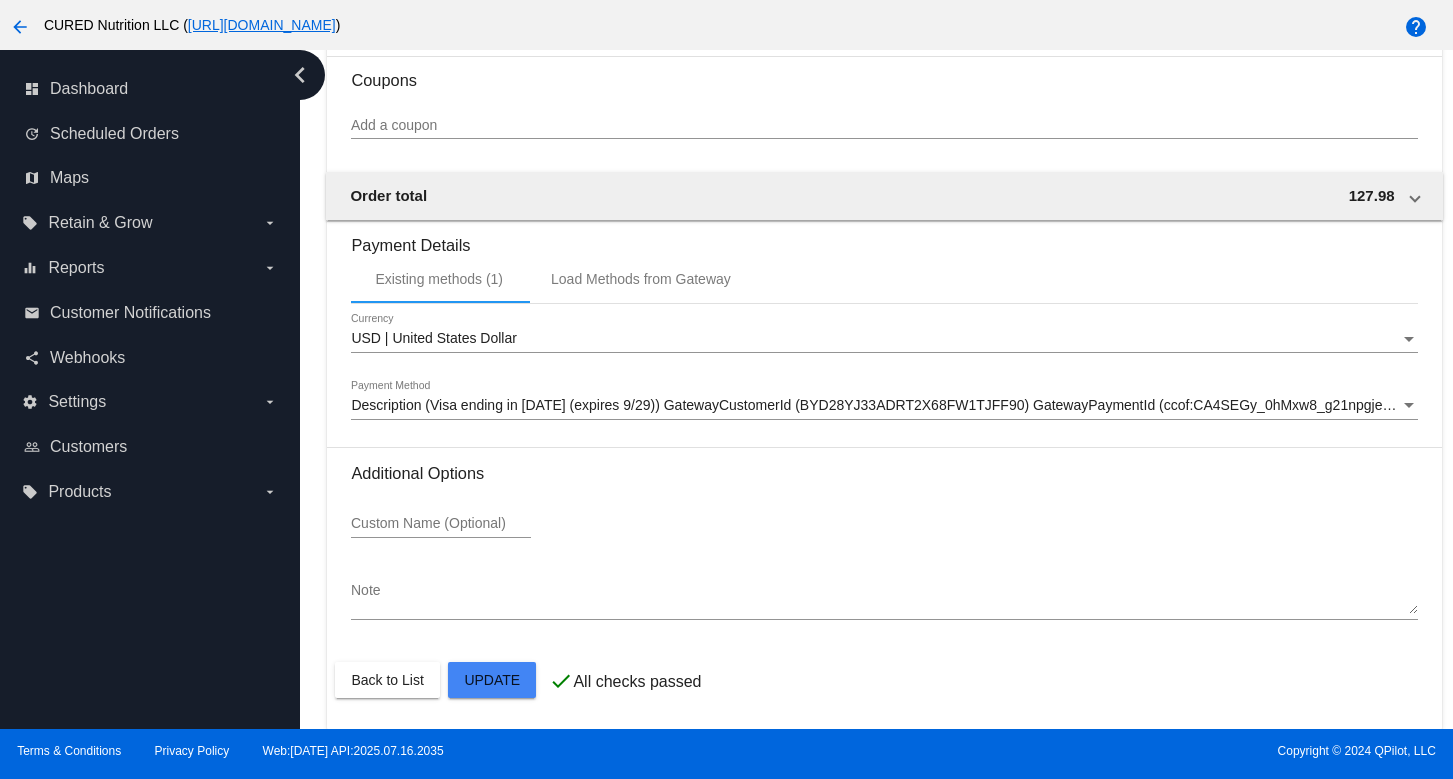 click on "Customer
6788331: [PERSON_NAME]
[EMAIL_ADDRESS][DOMAIN_NAME]
Customer Shipping
Enter Shipping Address Select A Saved Address (0)
[PERSON_NAME]
Shipping First Name
Green
Shipping Last Name
[GEOGRAPHIC_DATA] | [GEOGRAPHIC_DATA]
Shipping Country
[STREET_ADDRESS]
[STREET_ADDRESS]
[GEOGRAPHIC_DATA]
[GEOGRAPHIC_DATA] | [US_STATE]
Shipping State
76107
Shipping Postcode
Scheduled Order Details
Frequency:
Every 4 weeks
Paused
Status
1" 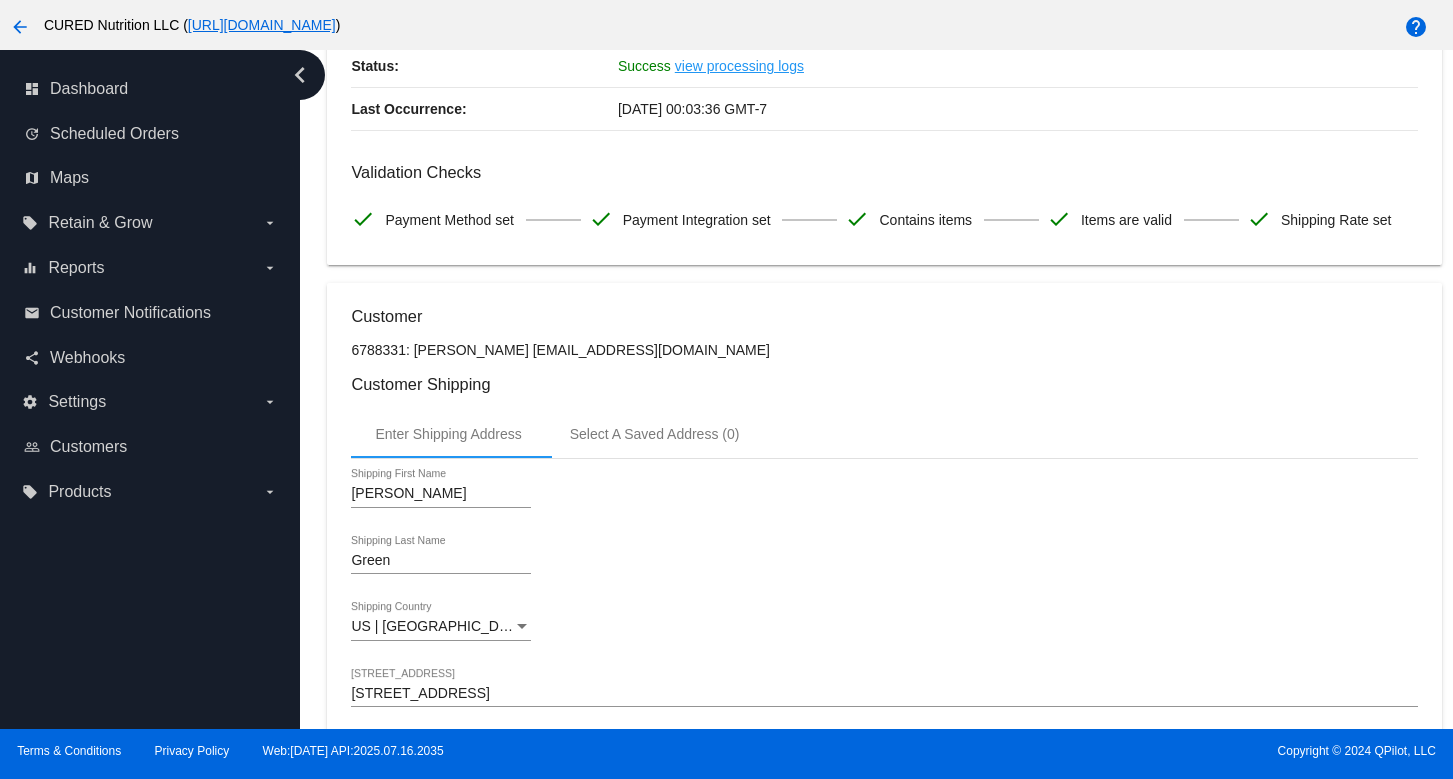 scroll, scrollTop: 27, scrollLeft: 0, axis: vertical 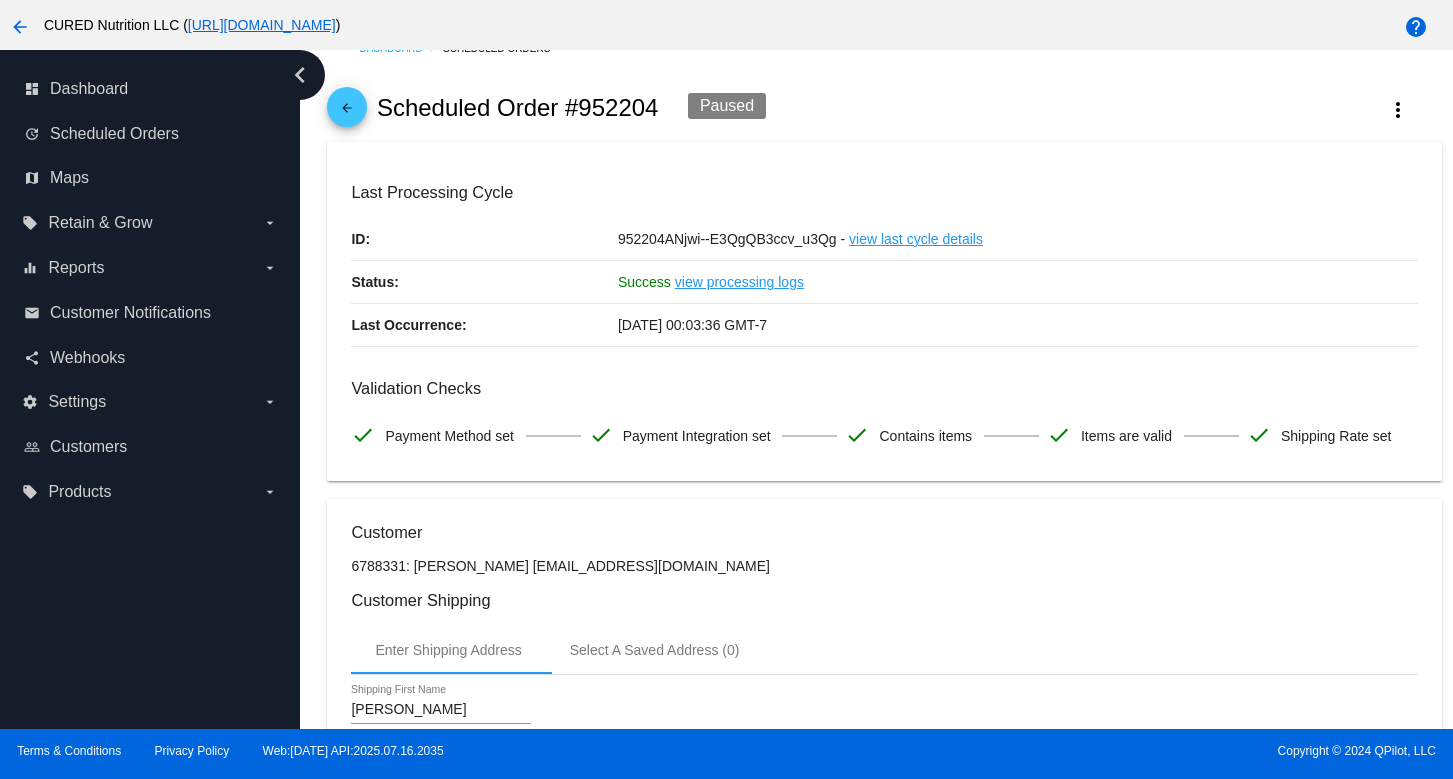 click on "arrow_back" 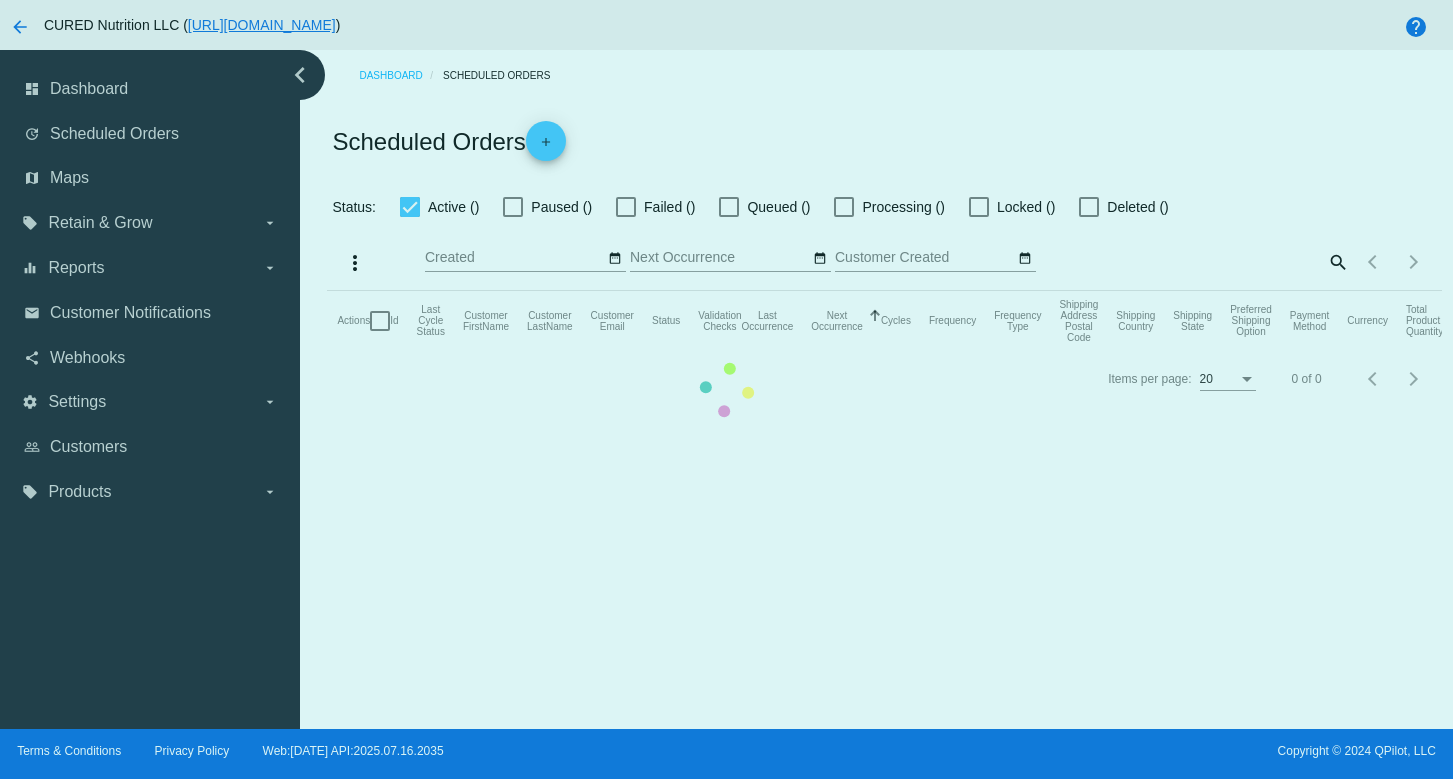 scroll, scrollTop: 0, scrollLeft: 0, axis: both 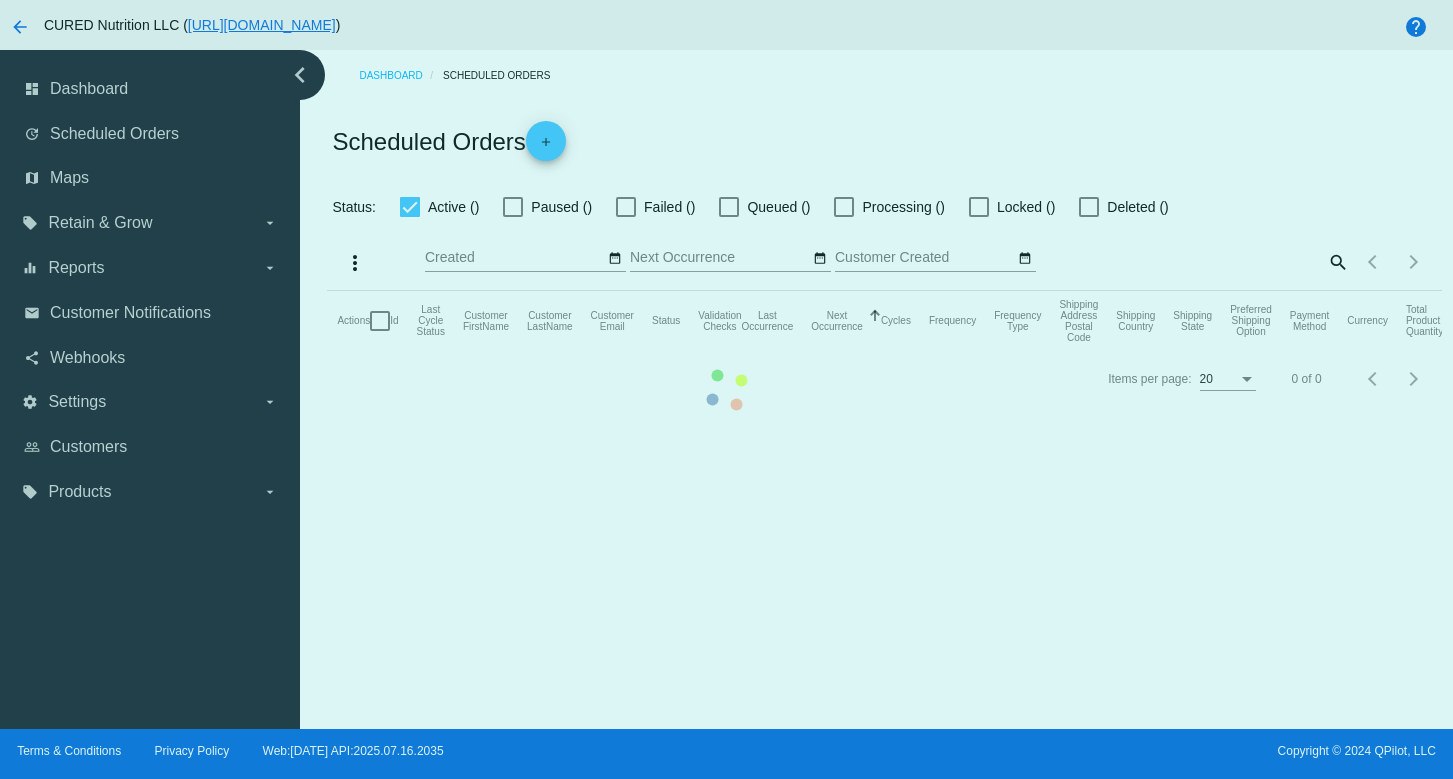 checkbox on "true" 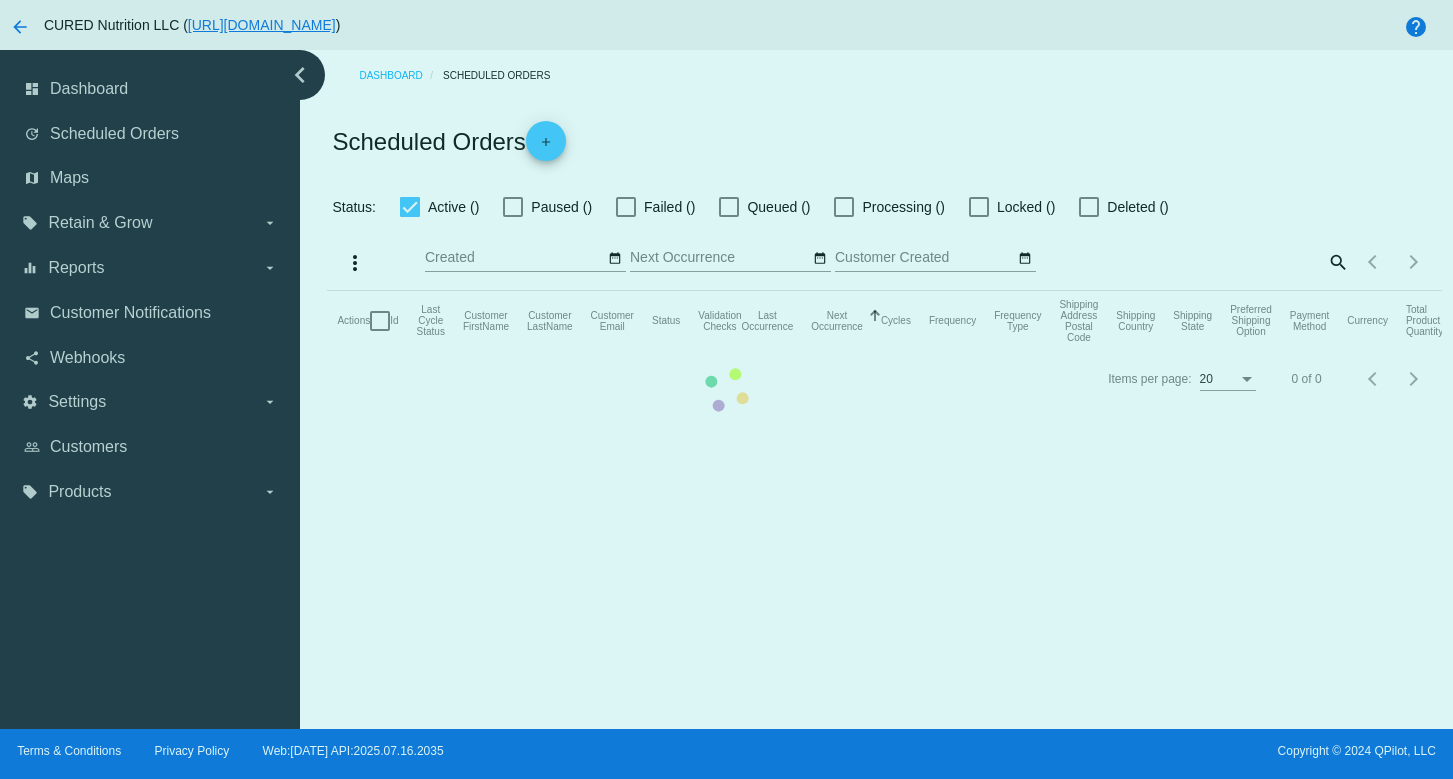 checkbox on "true" 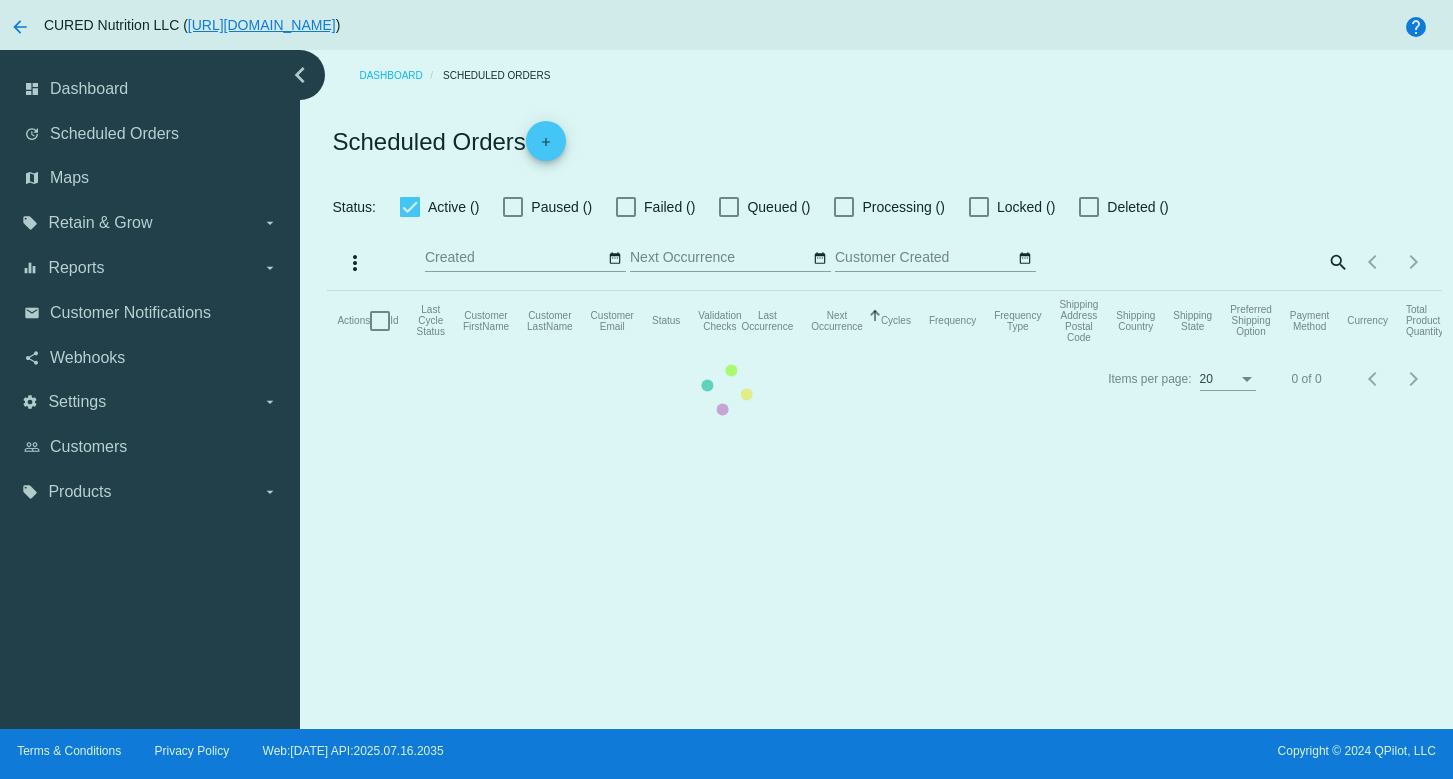 checkbox on "true" 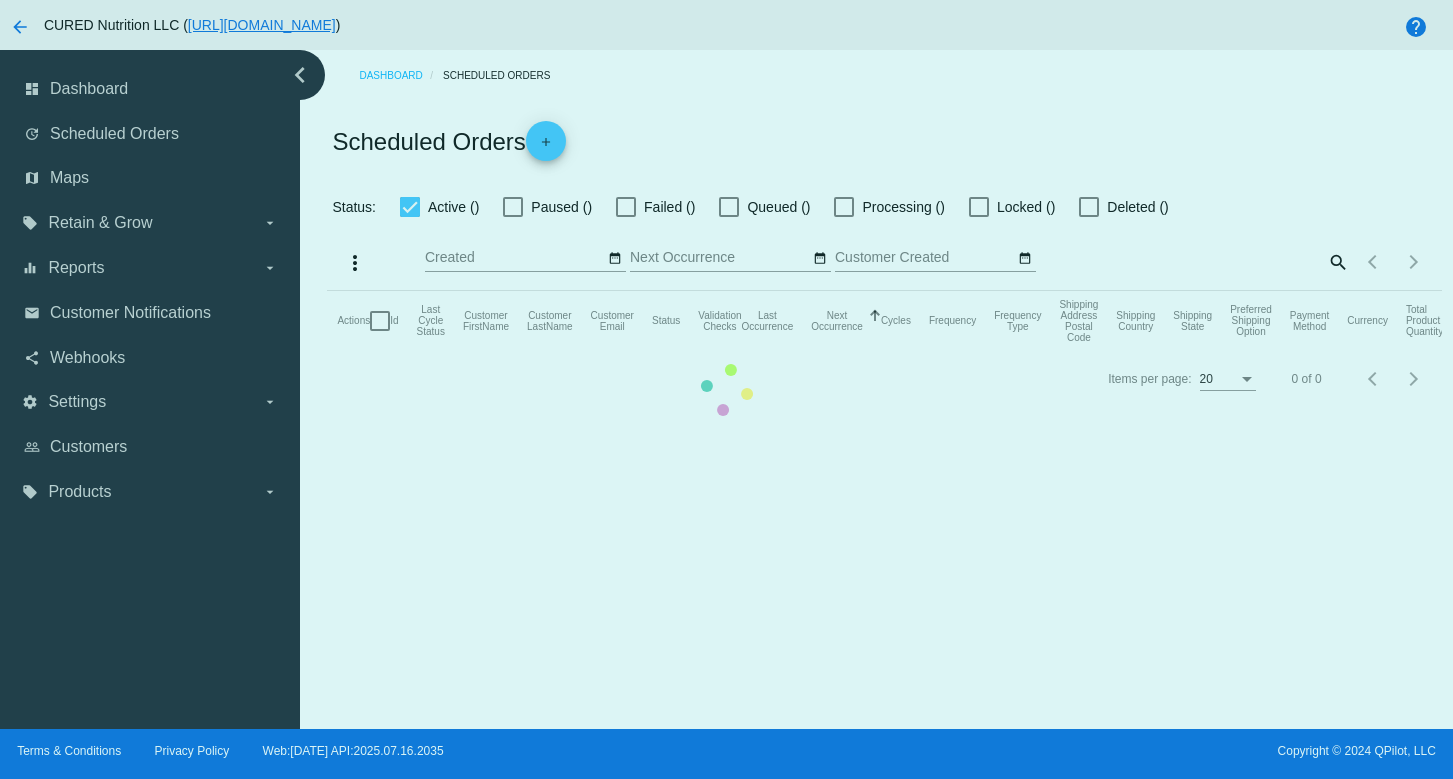 checkbox on "true" 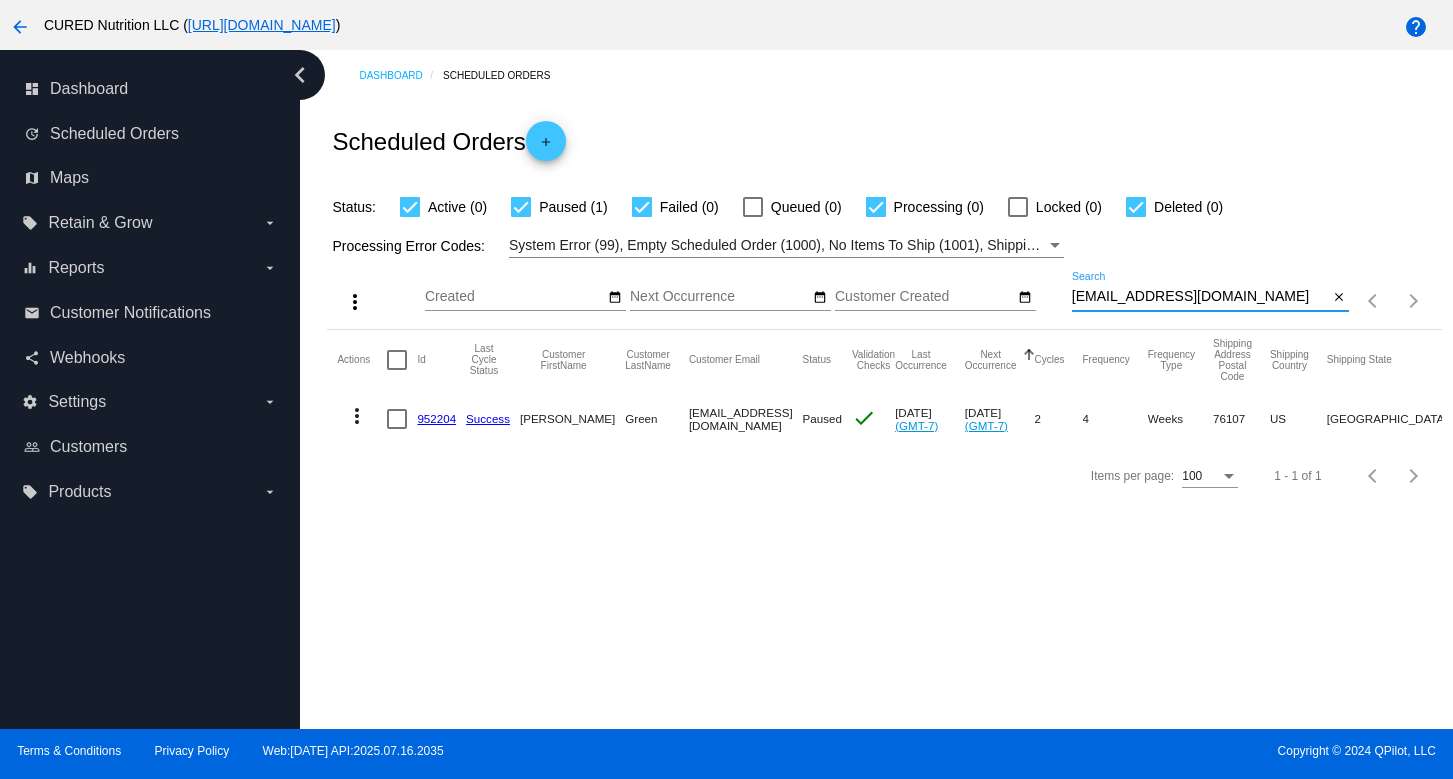 click on "[EMAIL_ADDRESS][DOMAIN_NAME]" at bounding box center [1200, 297] 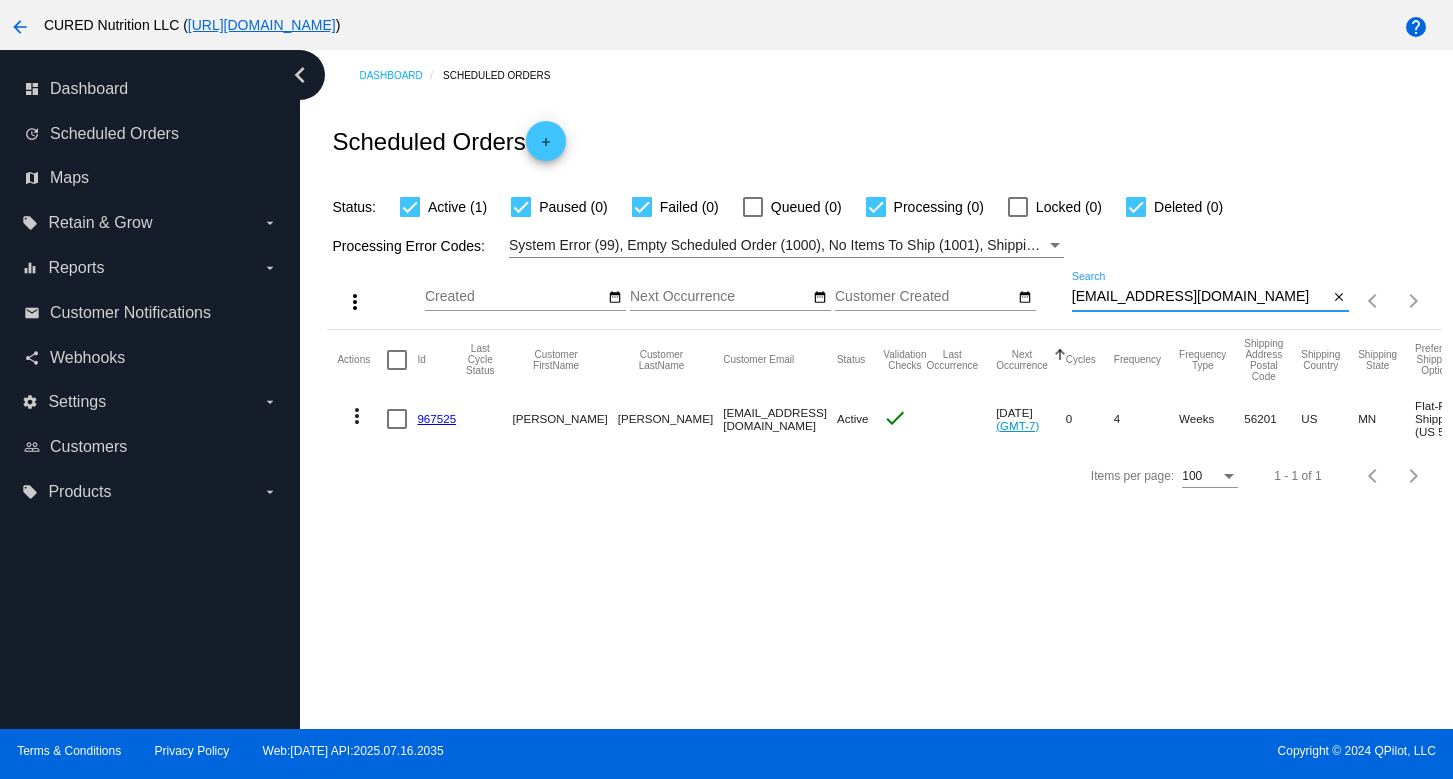 type on "[EMAIL_ADDRESS][DOMAIN_NAME]" 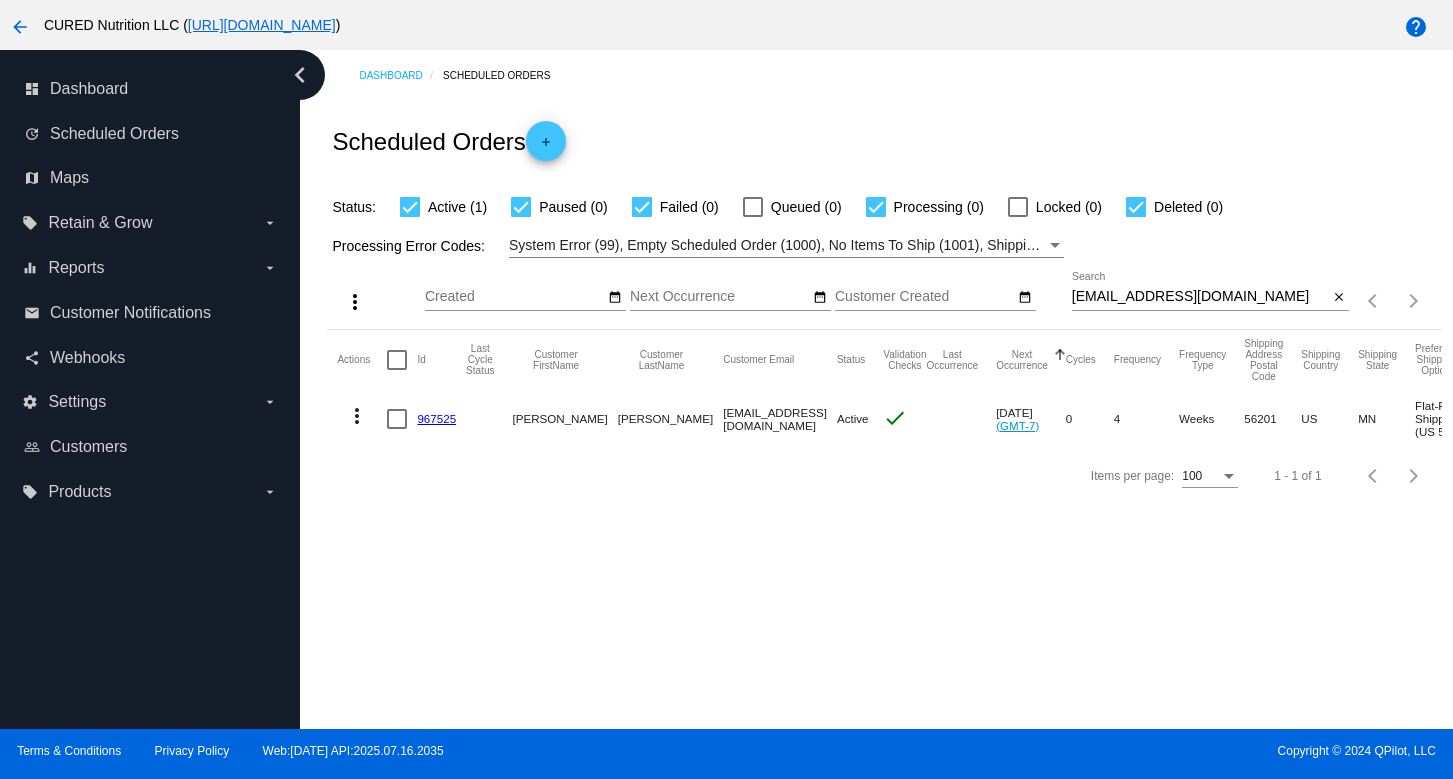 click on "967525" 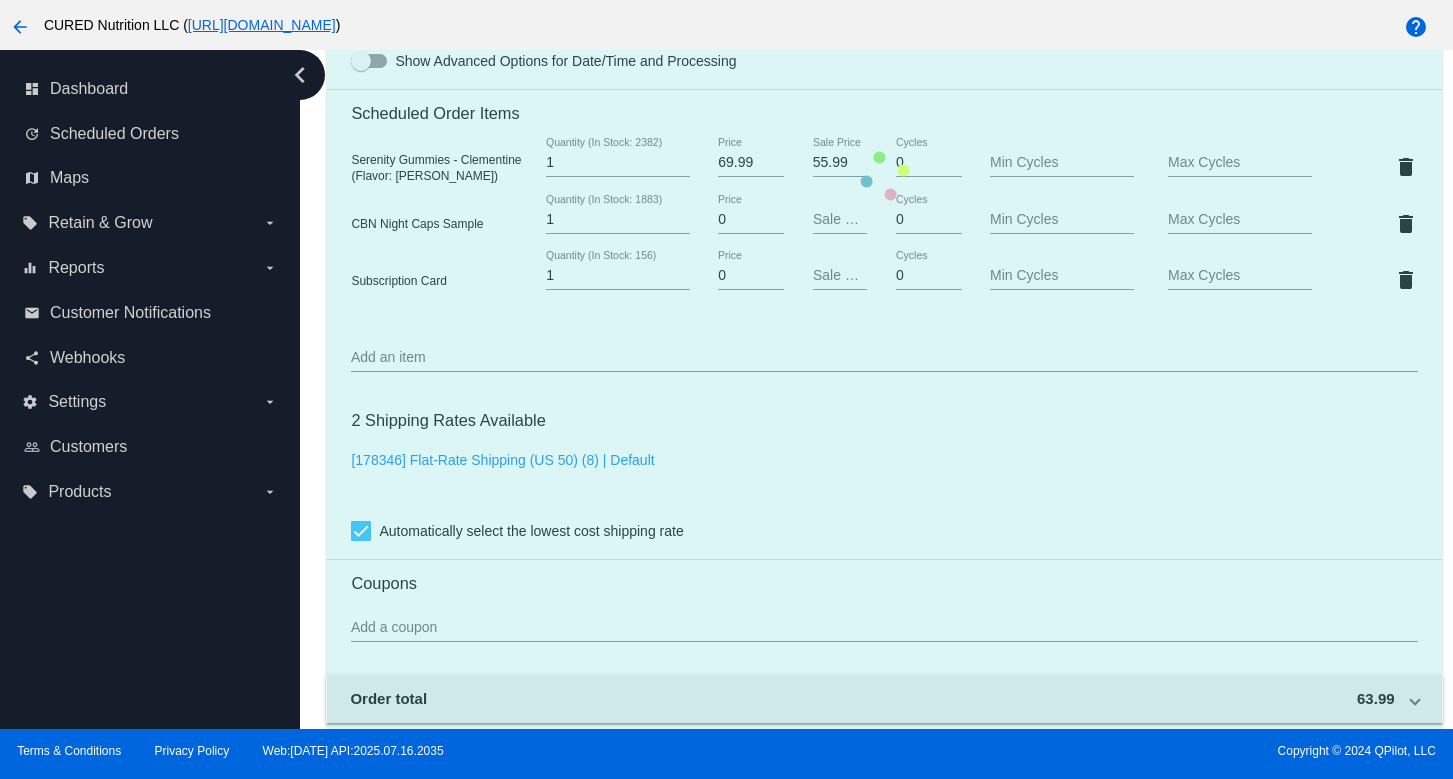 scroll, scrollTop: 993, scrollLeft: 0, axis: vertical 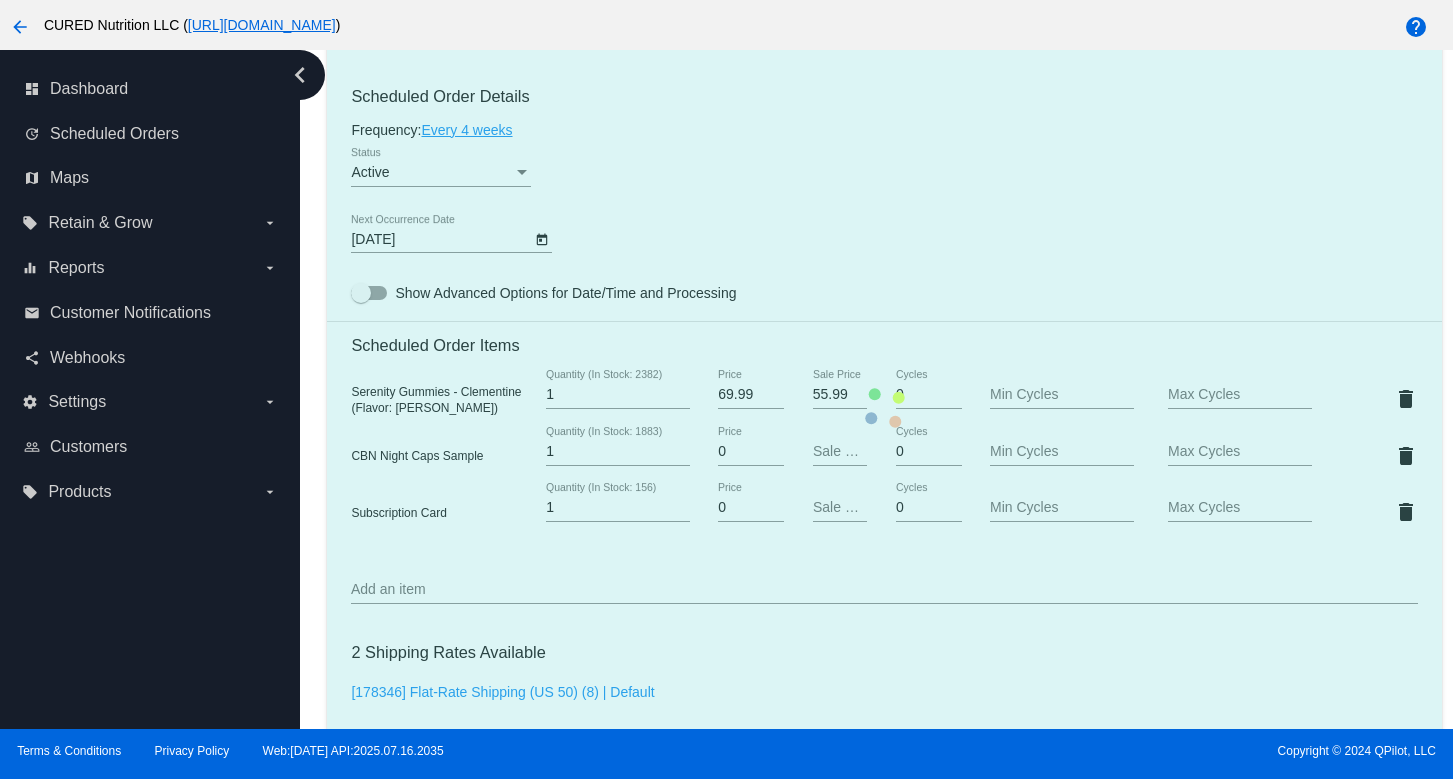 click on "Customer
6846735: [PERSON_NAME]
[EMAIL_ADDRESS][DOMAIN_NAME]
Customer Shipping
Enter Shipping Address Select A Saved Address (0)
[PERSON_NAME]
Shipping First Name
[PERSON_NAME]
Shipping Last Name
[GEOGRAPHIC_DATA] | [GEOGRAPHIC_DATA]
Shipping Country
[STREET_ADDRESS]
[STREET_ADDRESS]
[GEOGRAPHIC_DATA]
[GEOGRAPHIC_DATA] | [US_STATE]
Shipping State
56201
Shipping Postcode
Scheduled Order Details
Frequency:
Every 4 weeks
Active
Status" 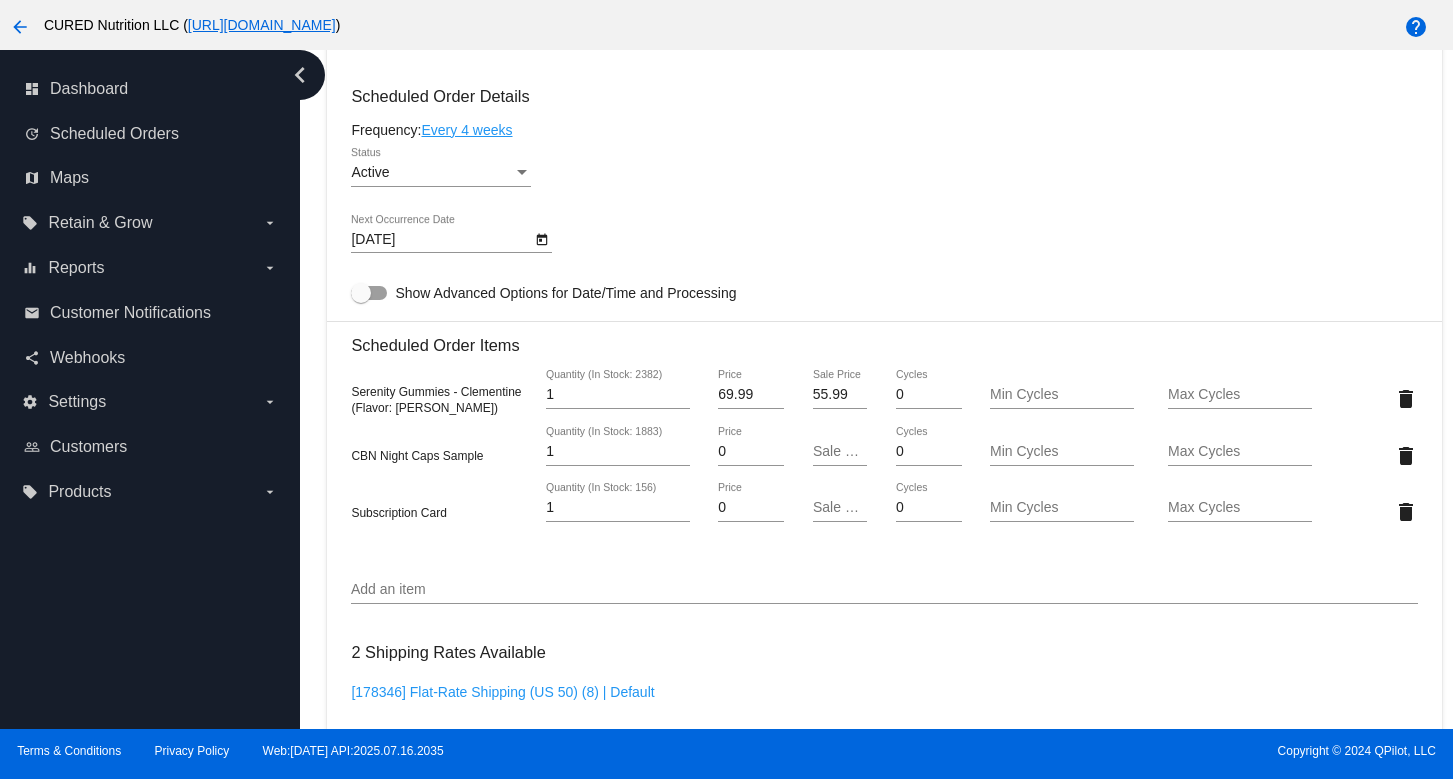 click at bounding box center [522, 173] 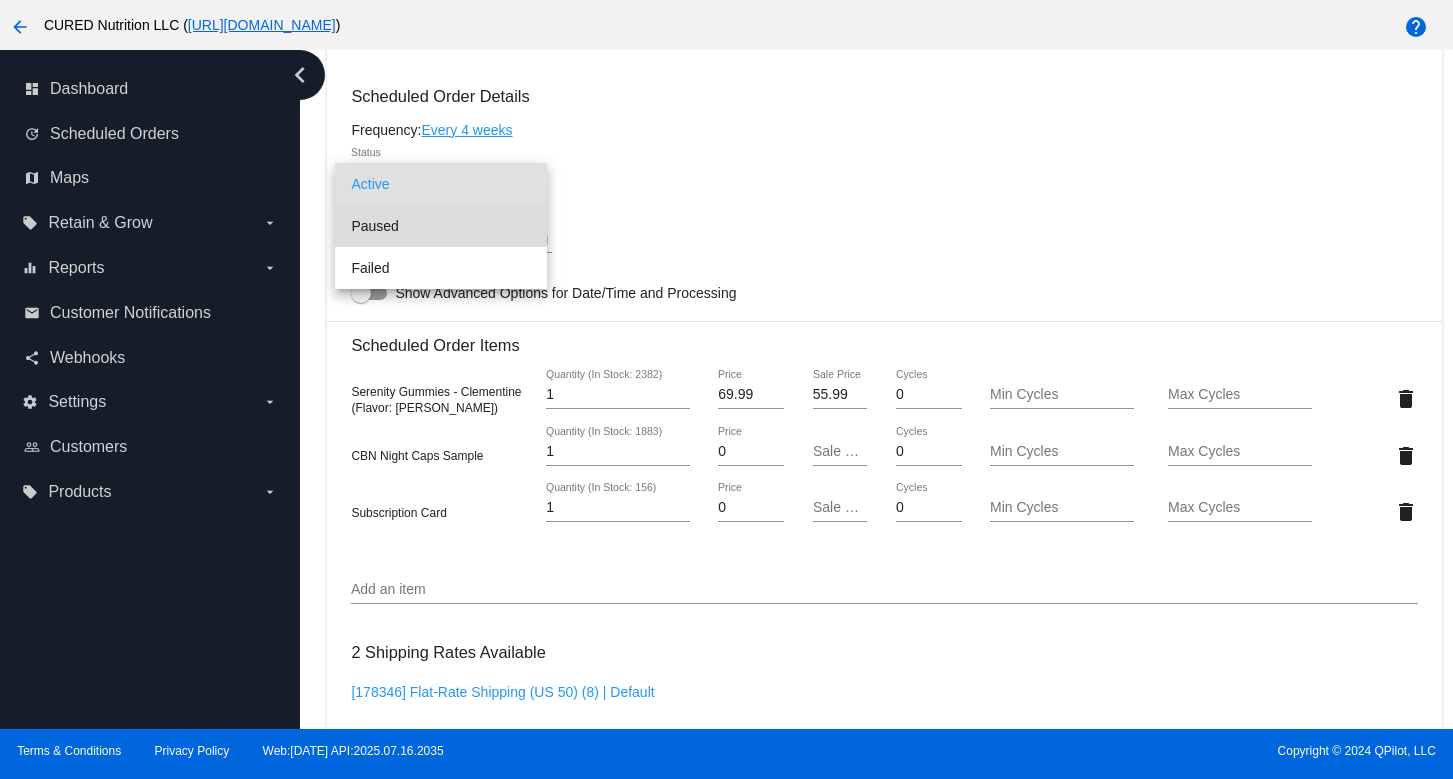 click on "Paused" at bounding box center [441, 226] 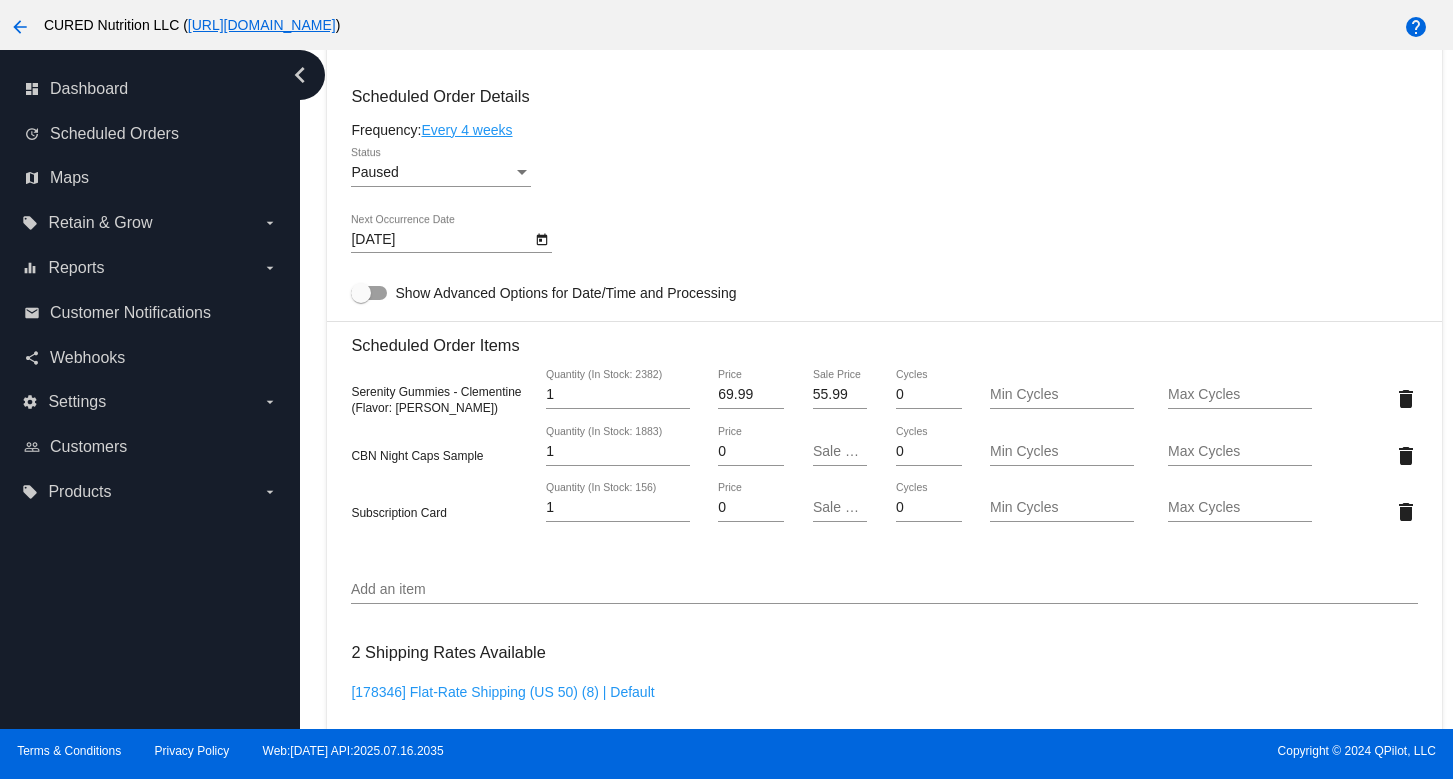 click on "Paused
Status" 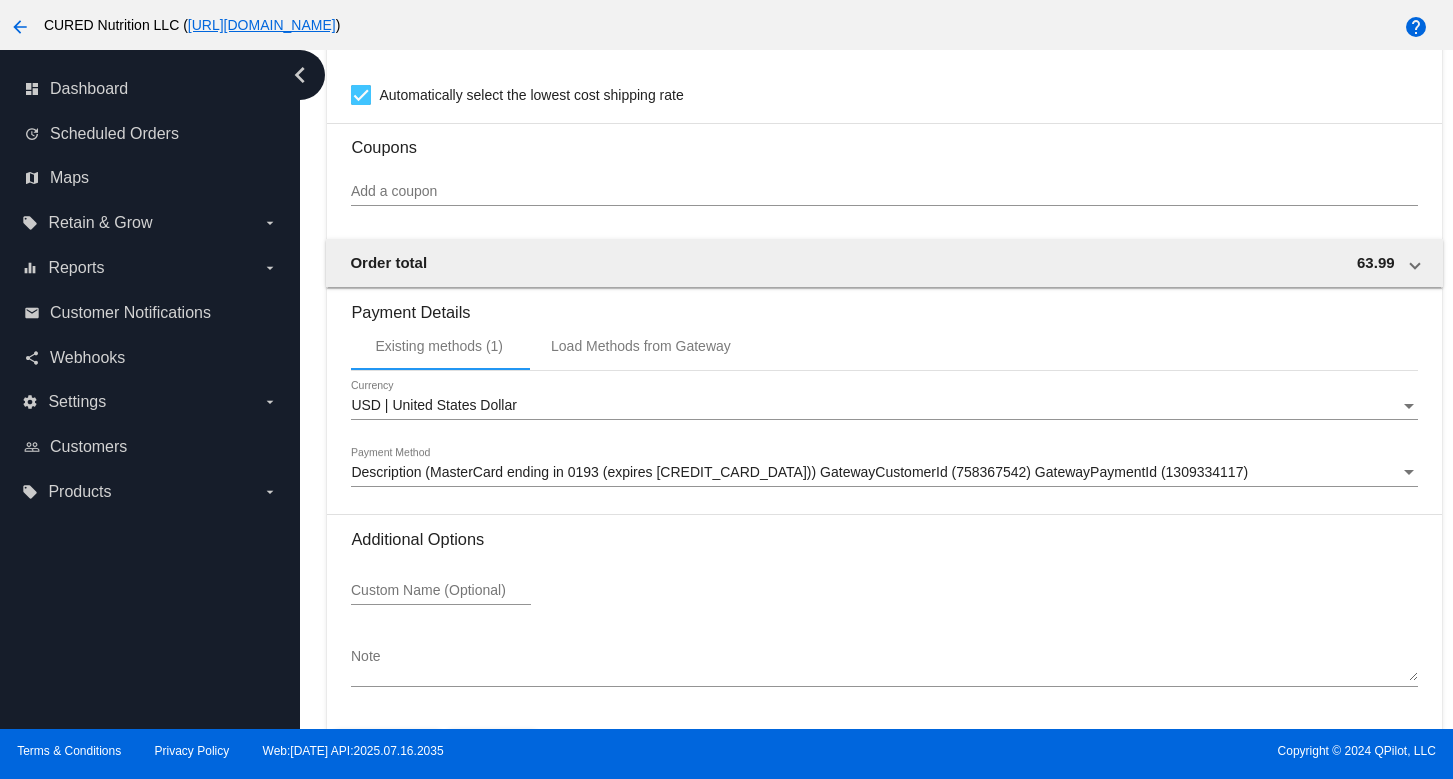 scroll, scrollTop: 1747, scrollLeft: 0, axis: vertical 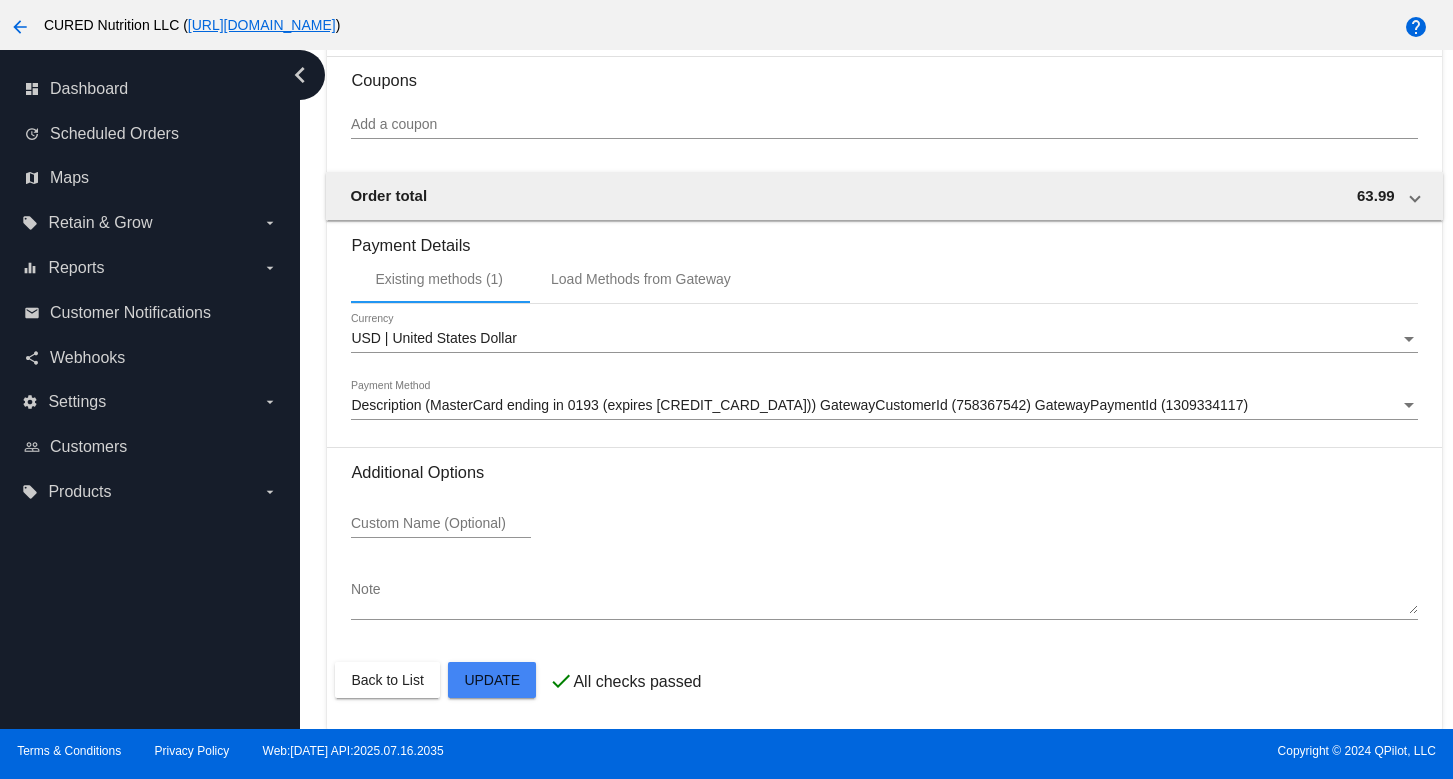 click on "Customer
6846735: [PERSON_NAME]
[EMAIL_ADDRESS][DOMAIN_NAME]
Customer Shipping
Enter Shipping Address Select A Saved Address (0)
[PERSON_NAME]
Shipping First Name
[PERSON_NAME]
Shipping Last Name
[GEOGRAPHIC_DATA] | [GEOGRAPHIC_DATA]
Shipping Country
[STREET_ADDRESS]
[STREET_ADDRESS]
[GEOGRAPHIC_DATA]
[GEOGRAPHIC_DATA] | [US_STATE]
Shipping State
56201
Shipping Postcode
Scheduled Order Details
Frequency:
Every 4 weeks
Paused
Status" 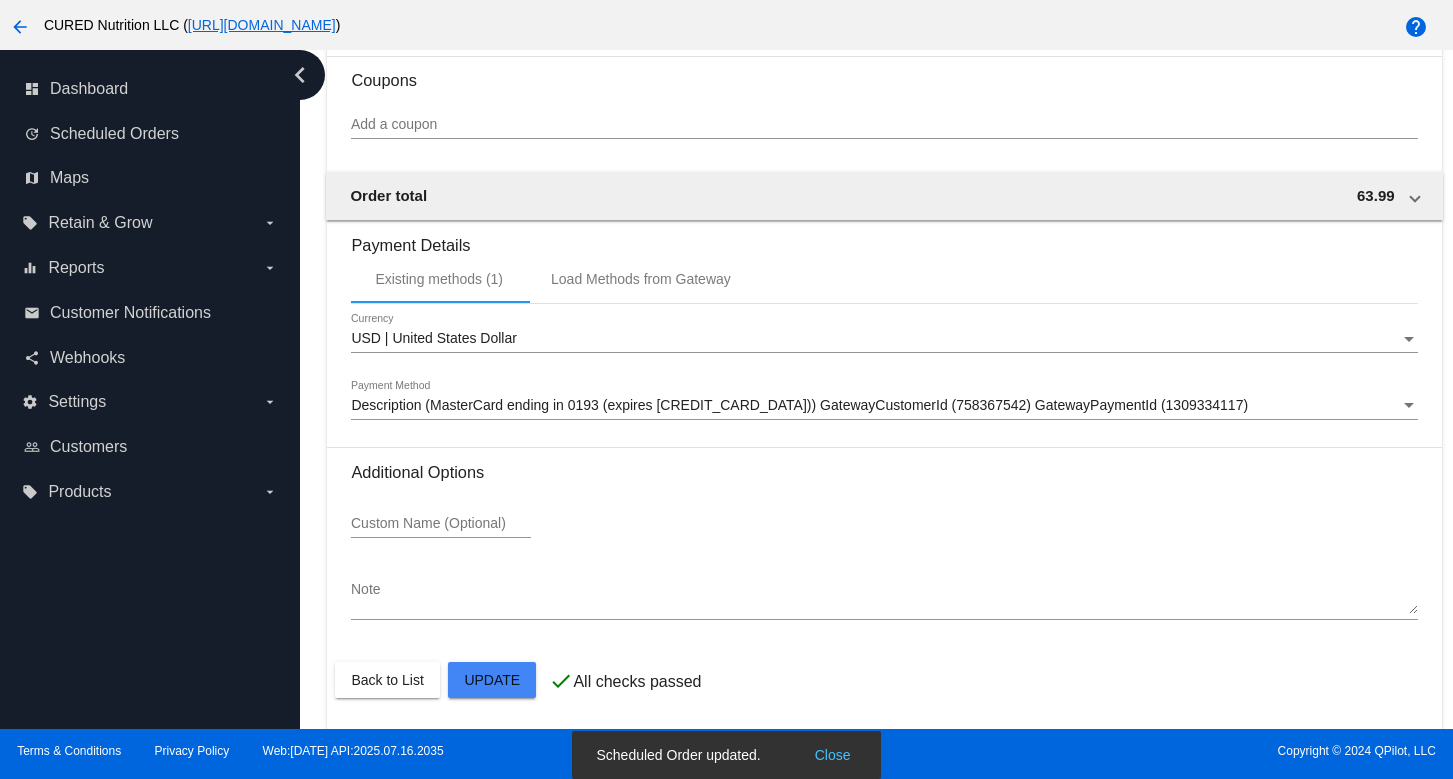 click on "Customer
6846735: [PERSON_NAME]
[EMAIL_ADDRESS][DOMAIN_NAME]
Customer Shipping
Enter Shipping Address Select A Saved Address (0)
[PERSON_NAME]
Shipping First Name
[PERSON_NAME]
Shipping Last Name
[GEOGRAPHIC_DATA] | [GEOGRAPHIC_DATA]
Shipping Country
[STREET_ADDRESS]
[STREET_ADDRESS]
[GEOGRAPHIC_DATA]
[GEOGRAPHIC_DATA] | [US_STATE]
Shipping State
56201
Shipping Postcode
Scheduled Order Details
Frequency:
Every 4 weeks
Paused
Status" 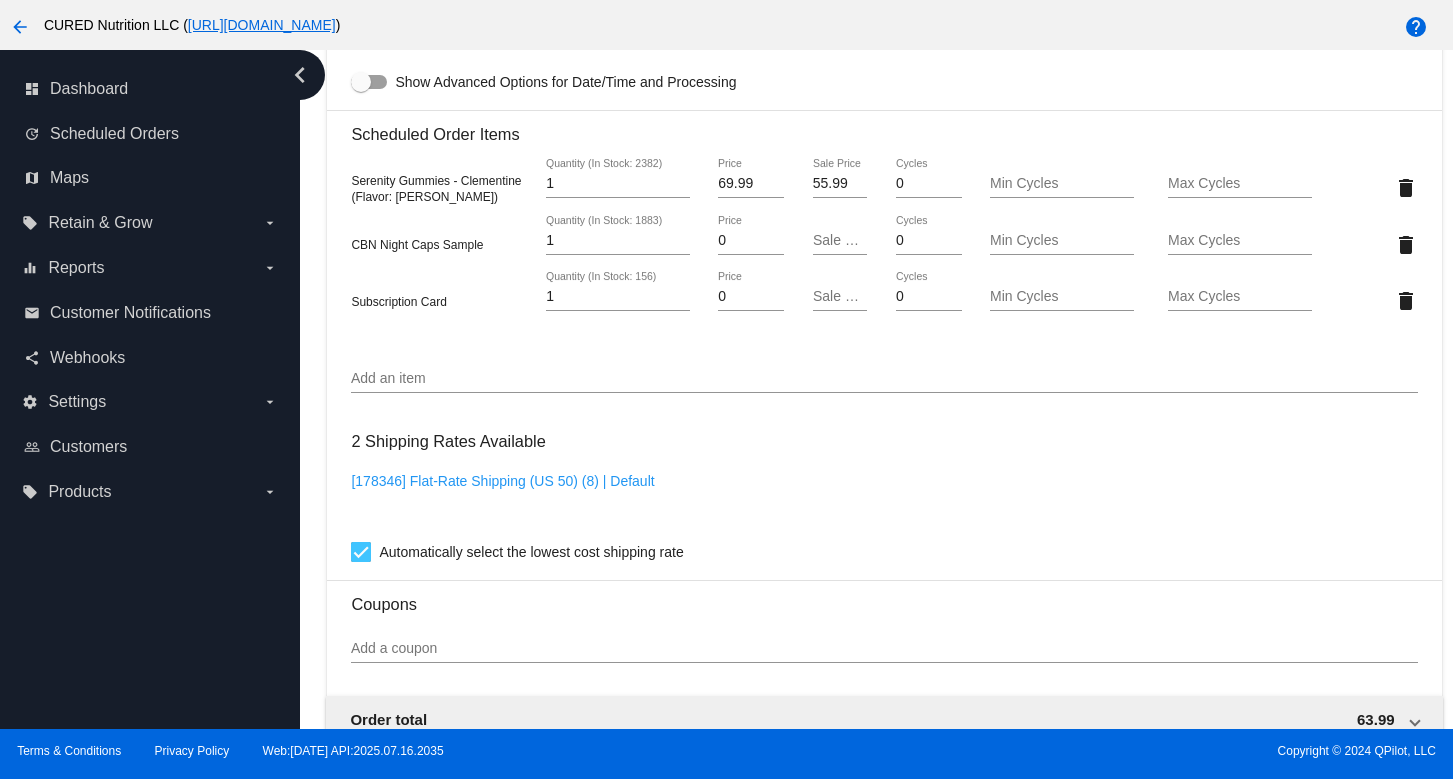 scroll, scrollTop: 1747, scrollLeft: 0, axis: vertical 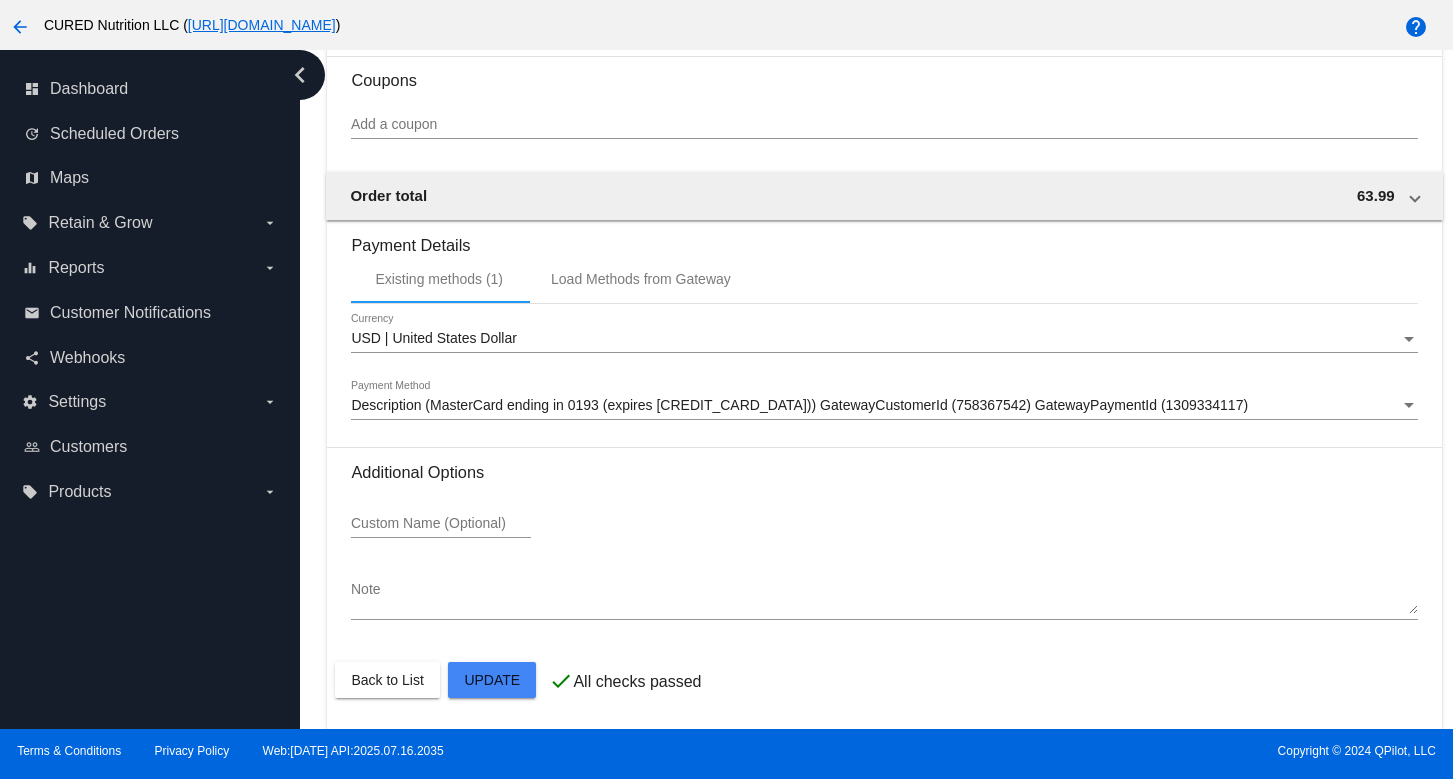 click on "Customer
6846735: [PERSON_NAME]
[EMAIL_ADDRESS][DOMAIN_NAME]
Customer Shipping
Enter Shipping Address Select A Saved Address (0)
[PERSON_NAME]
Shipping First Name
[PERSON_NAME]
Shipping Last Name
[GEOGRAPHIC_DATA] | [GEOGRAPHIC_DATA]
Shipping Country
[STREET_ADDRESS]
[STREET_ADDRESS]
[GEOGRAPHIC_DATA]
[GEOGRAPHIC_DATA] | [US_STATE]
Shipping State
56201
Shipping Postcode
Scheduled Order Details
Frequency:
Every 4 weeks
Paused
Status" 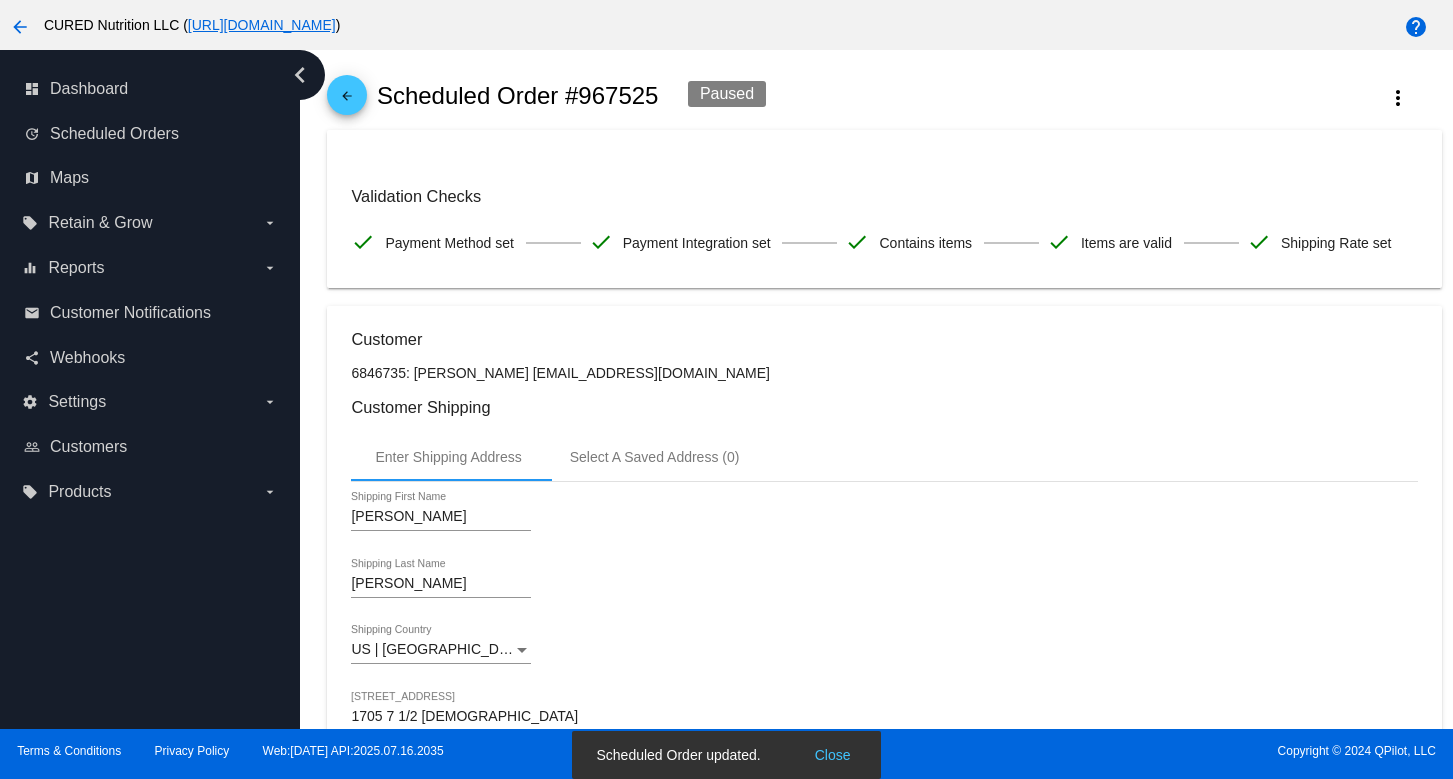 scroll, scrollTop: 0, scrollLeft: 0, axis: both 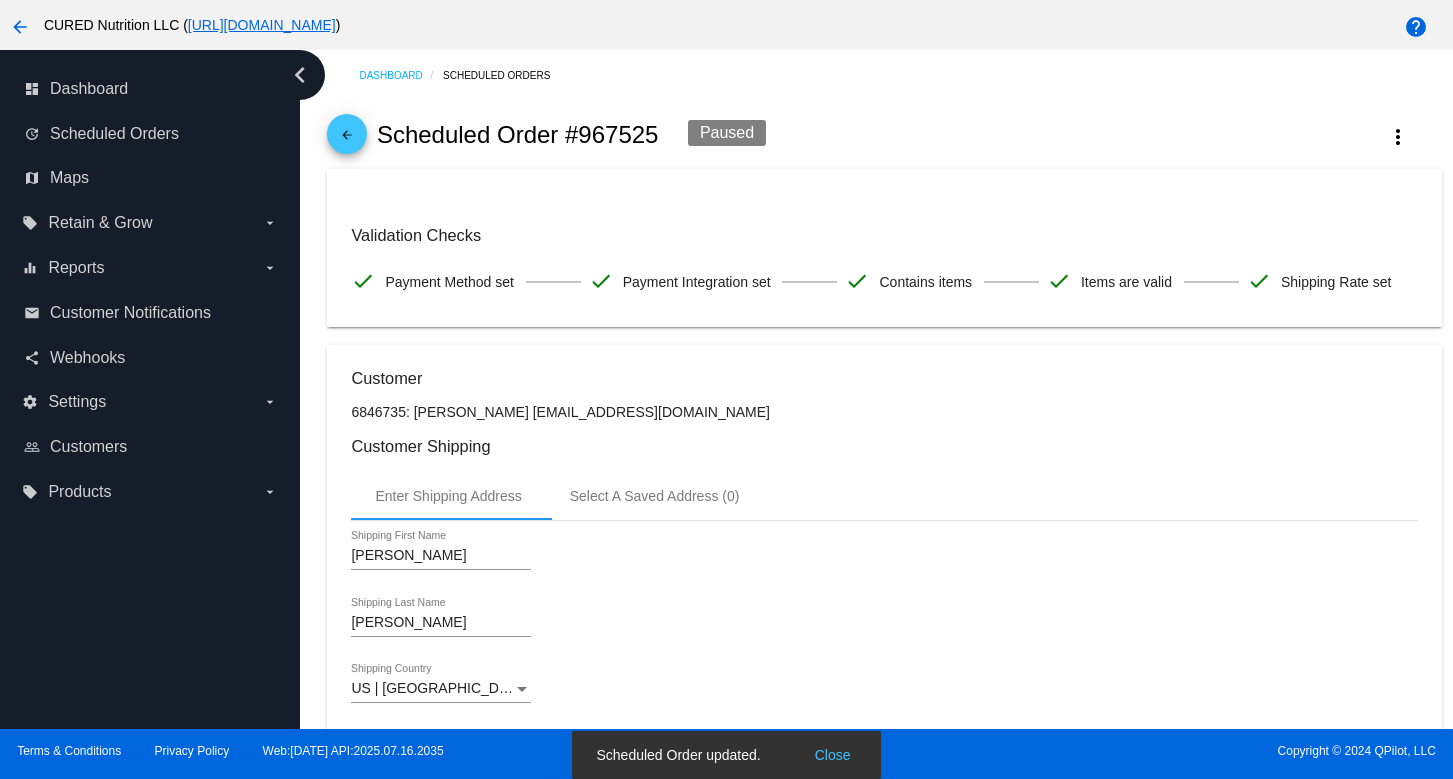 click on "arrow_back" 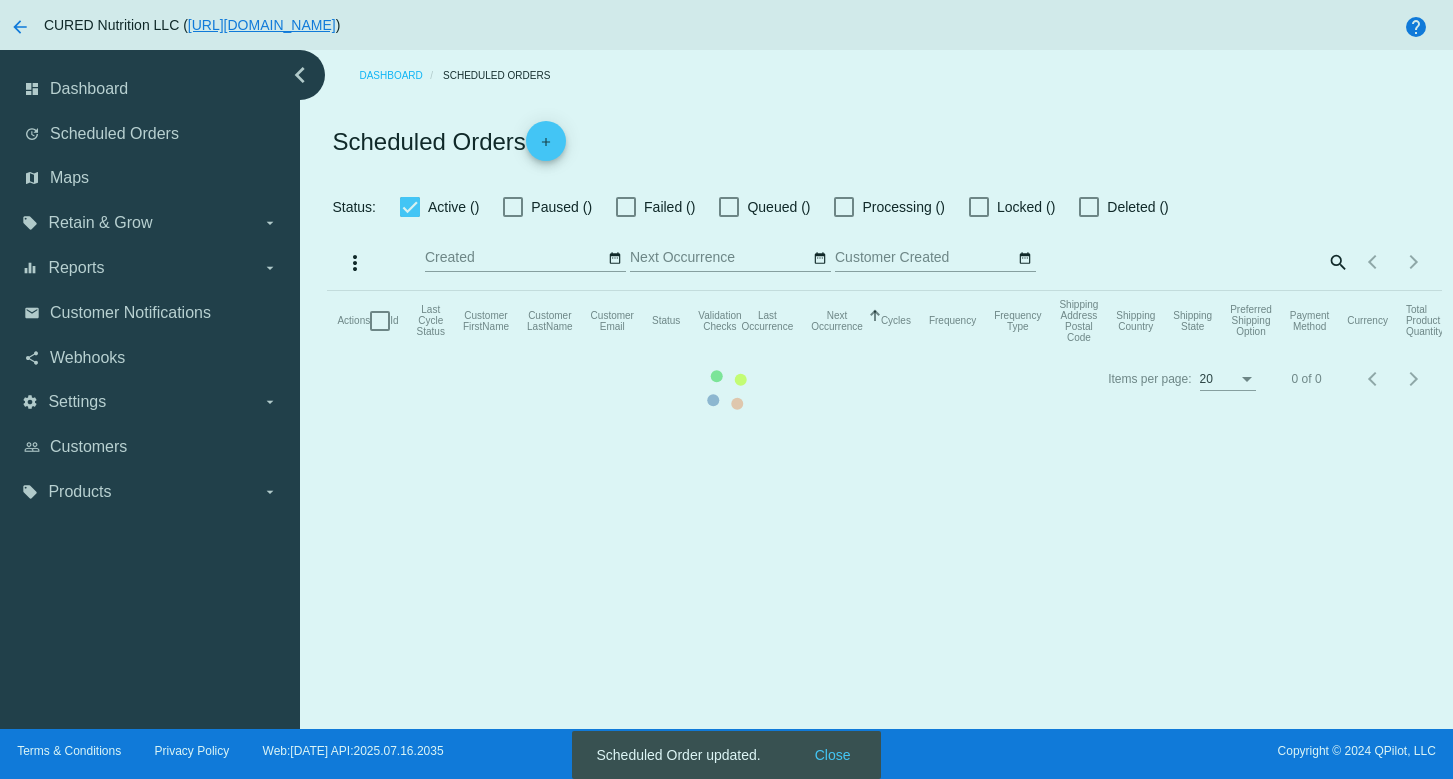 checkbox on "true" 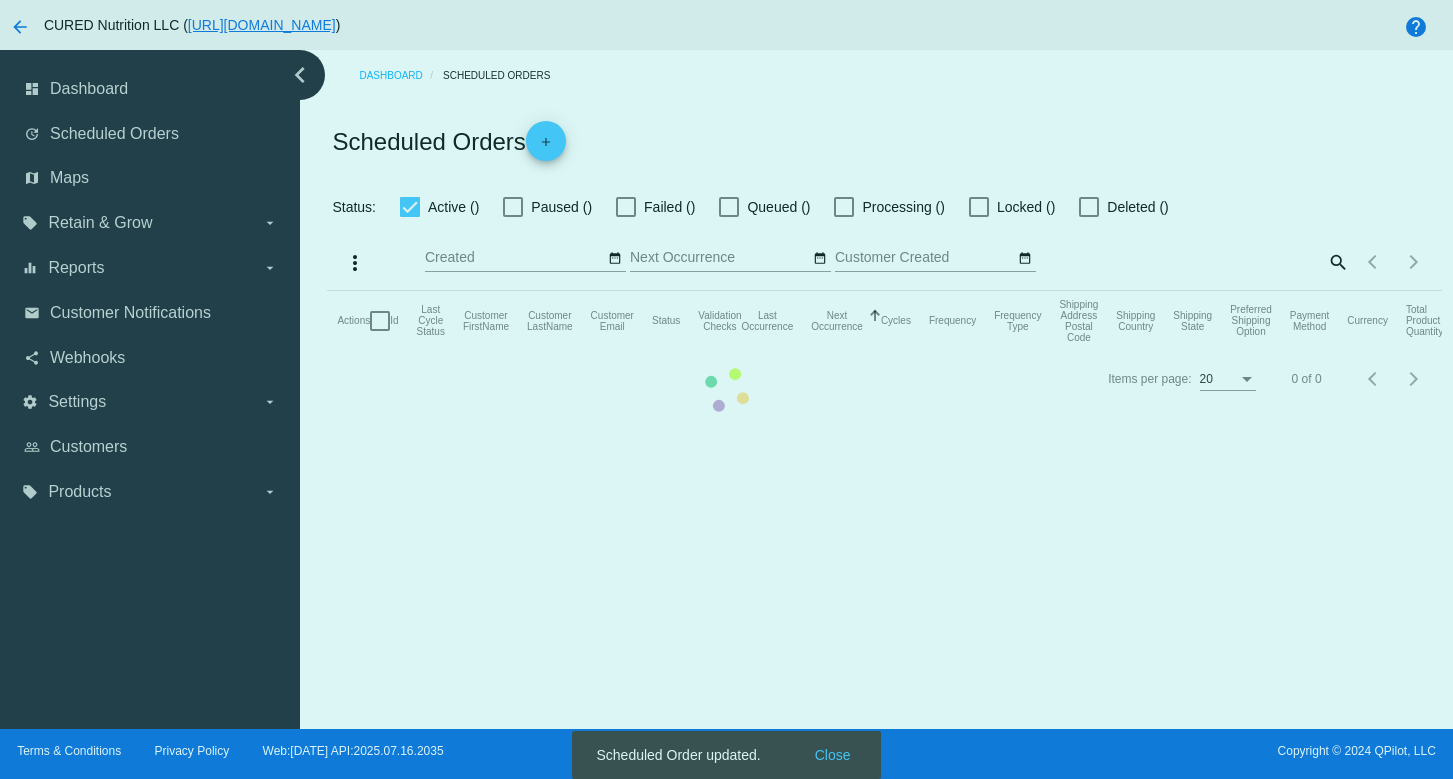 checkbox on "true" 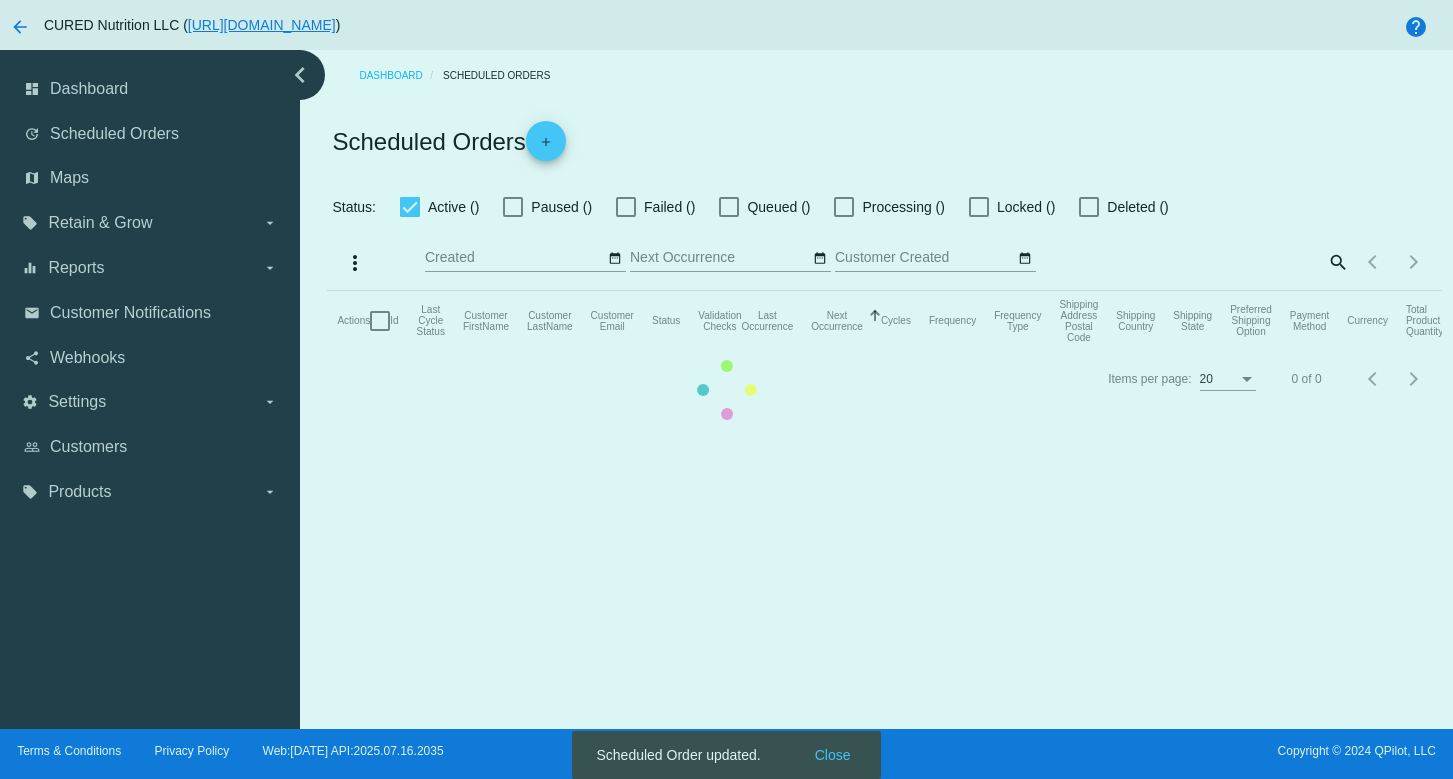checkbox on "true" 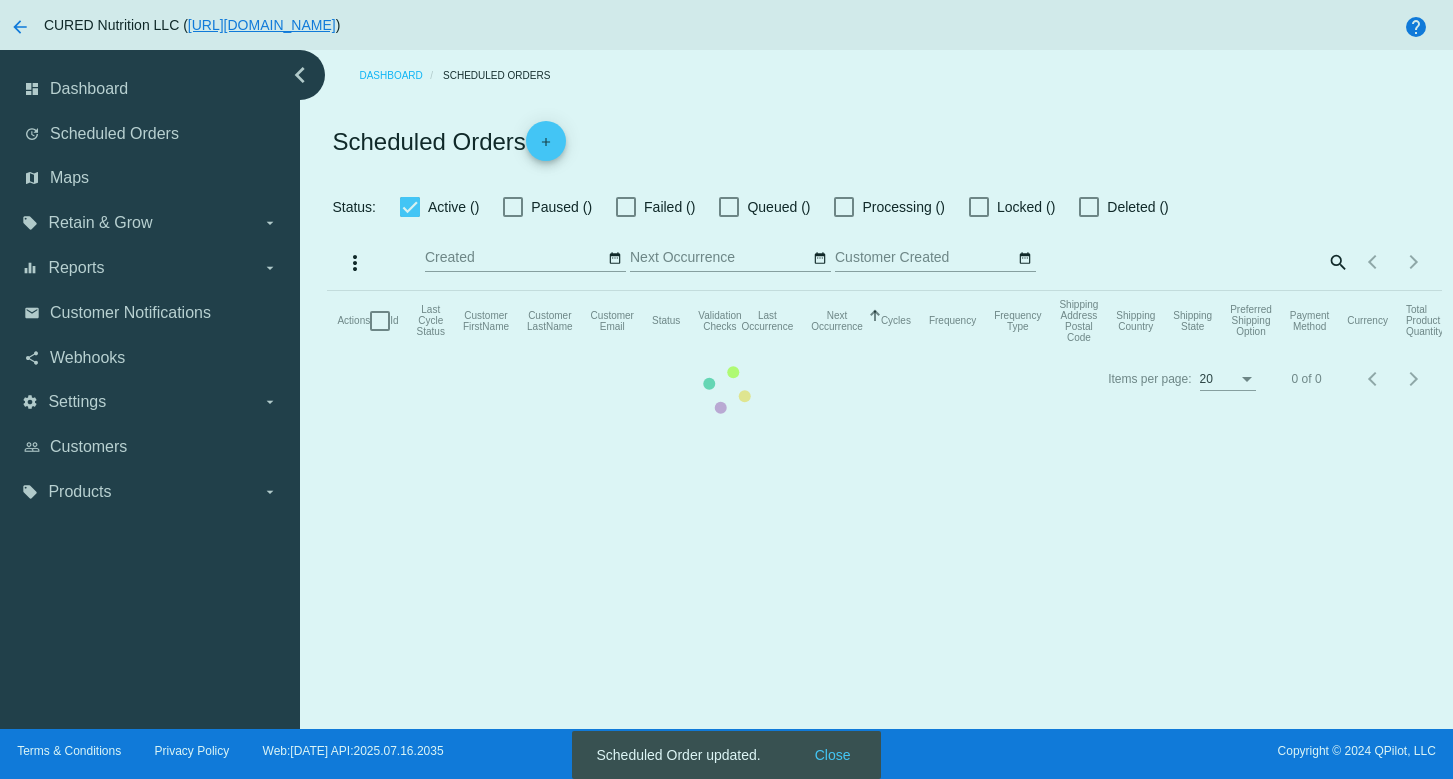 checkbox on "true" 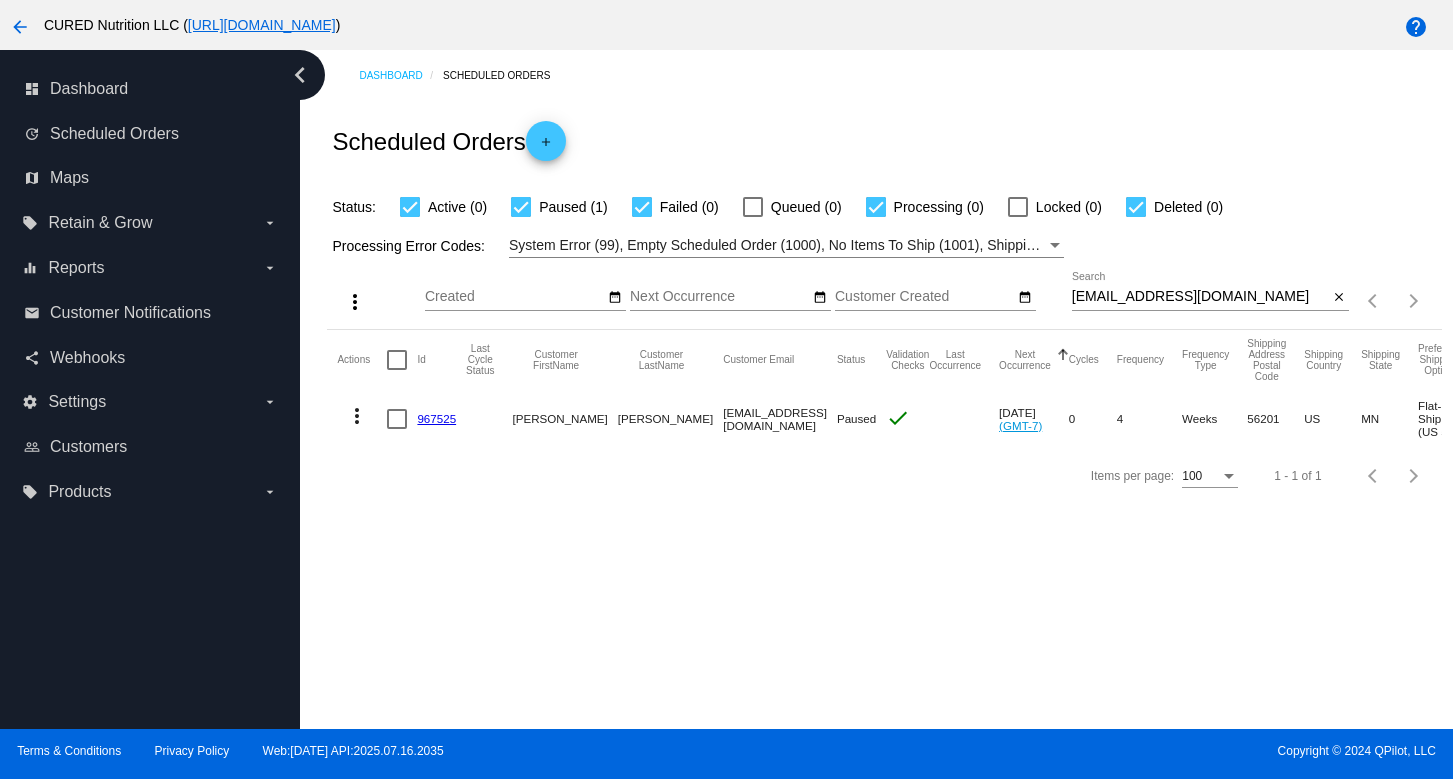 click on "[EMAIL_ADDRESS][DOMAIN_NAME]" at bounding box center [1200, 297] 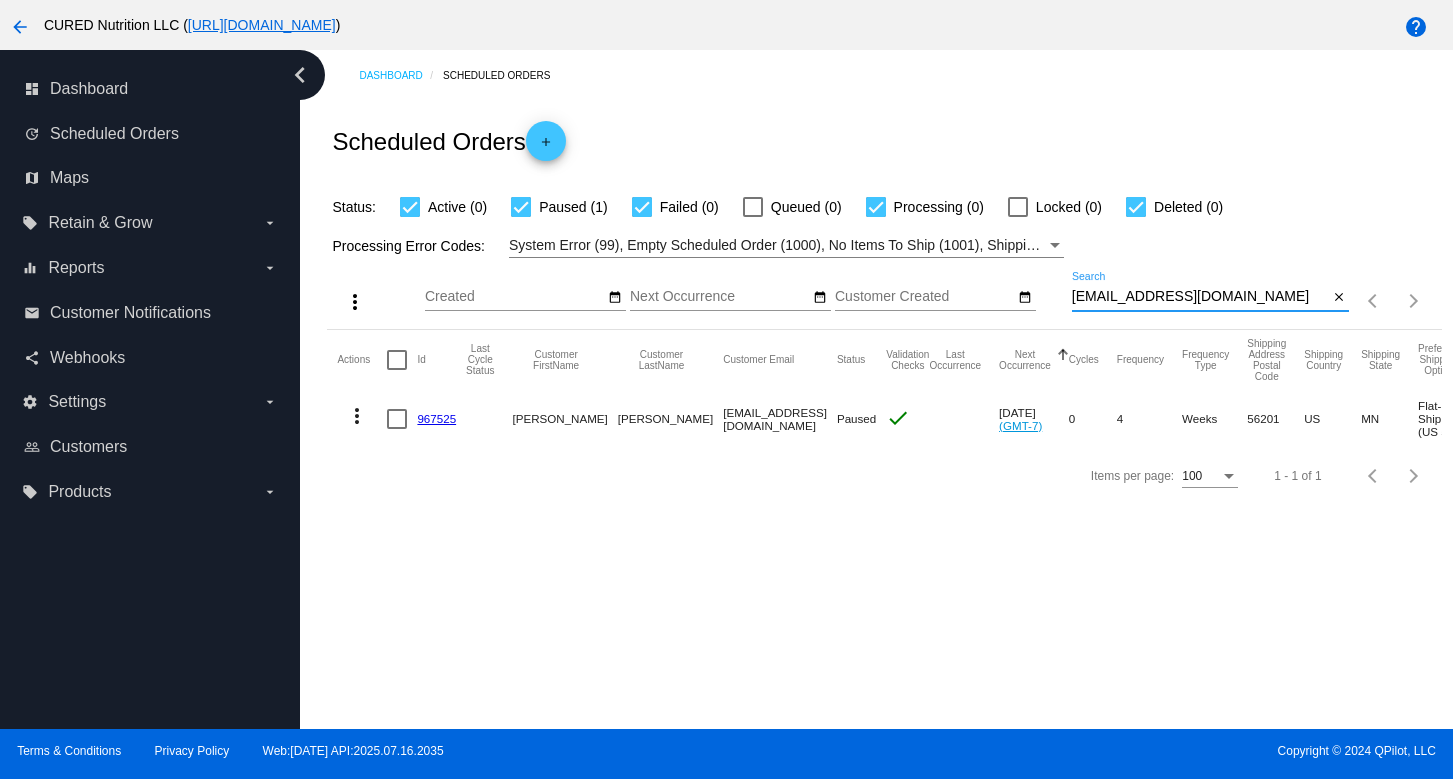 click on "[EMAIL_ADDRESS][DOMAIN_NAME]" at bounding box center [1200, 297] 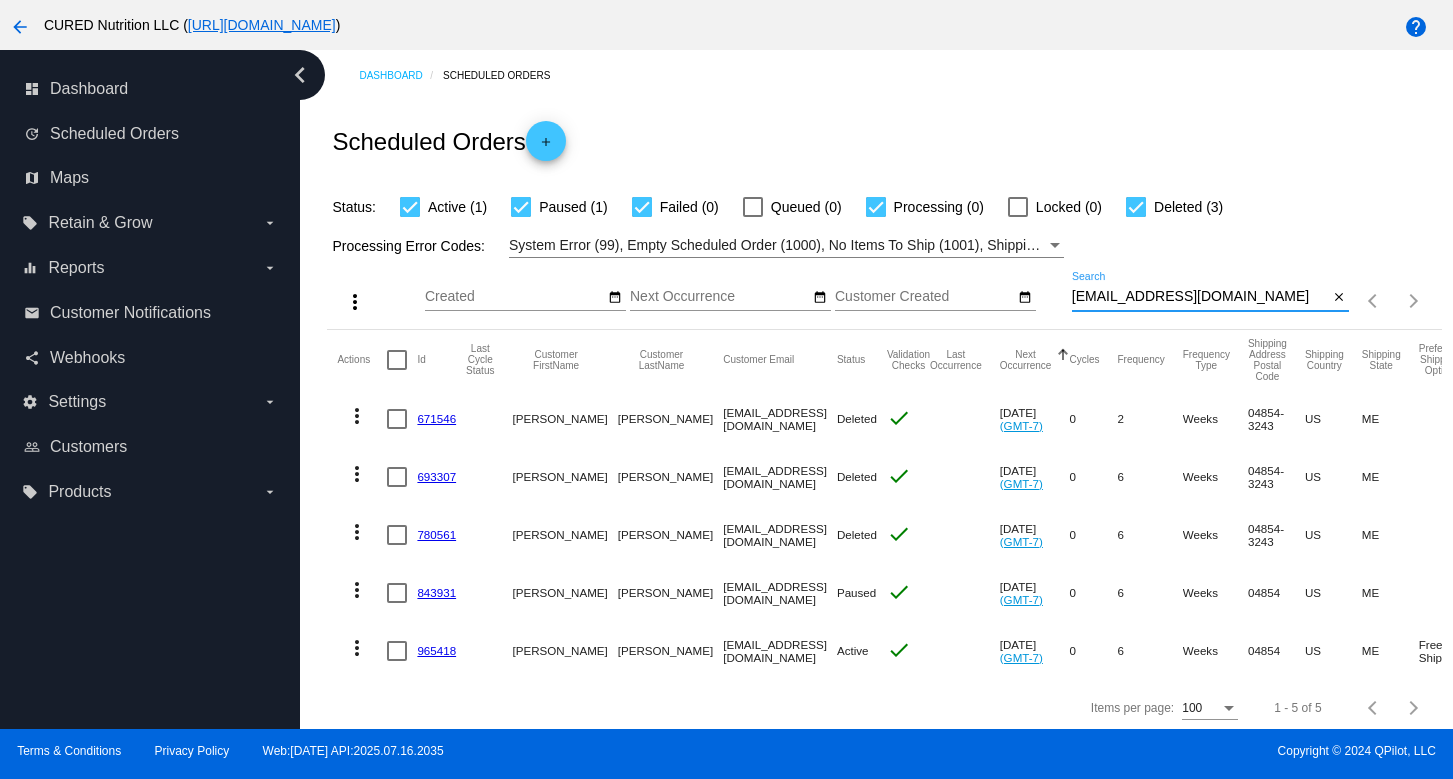 type on "[EMAIL_ADDRESS][DOMAIN_NAME]" 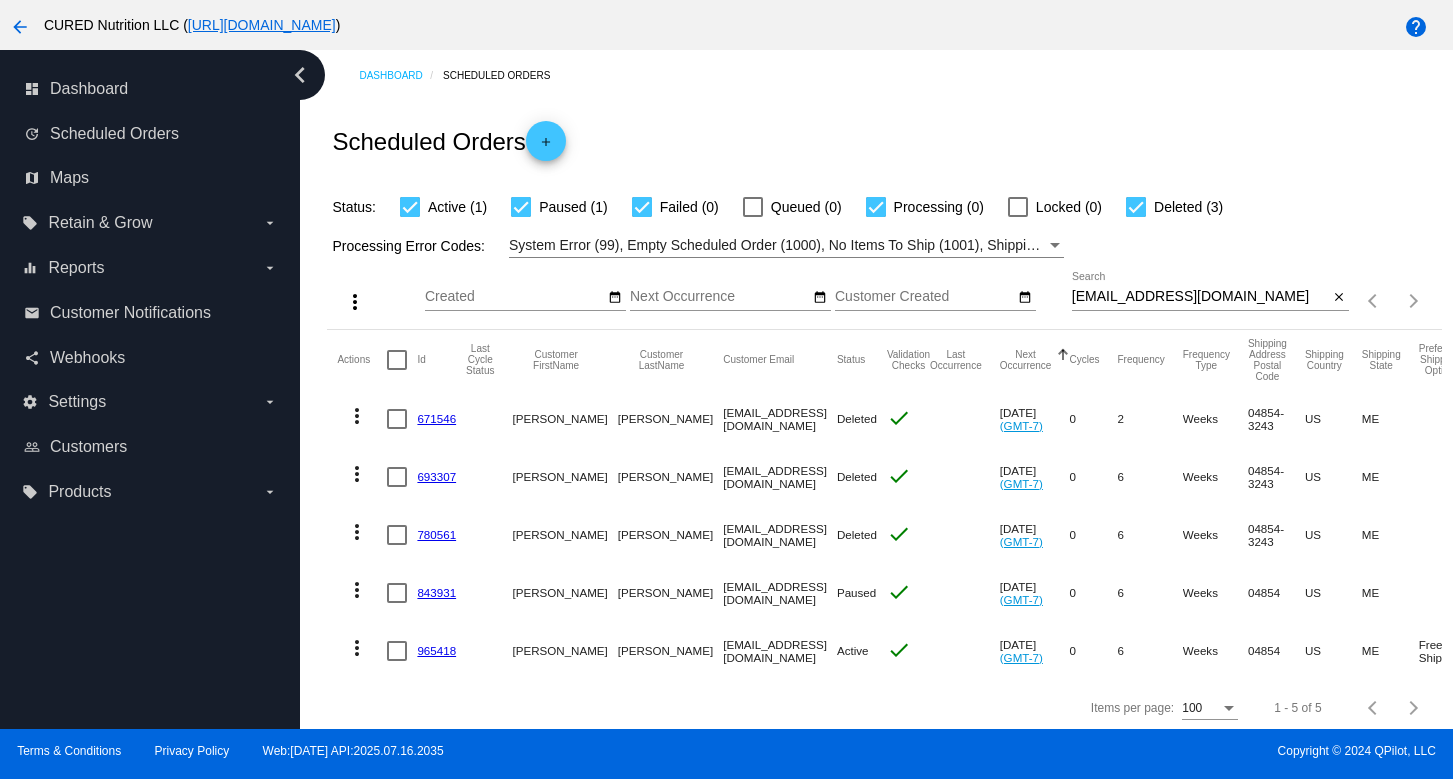 click on "965418" 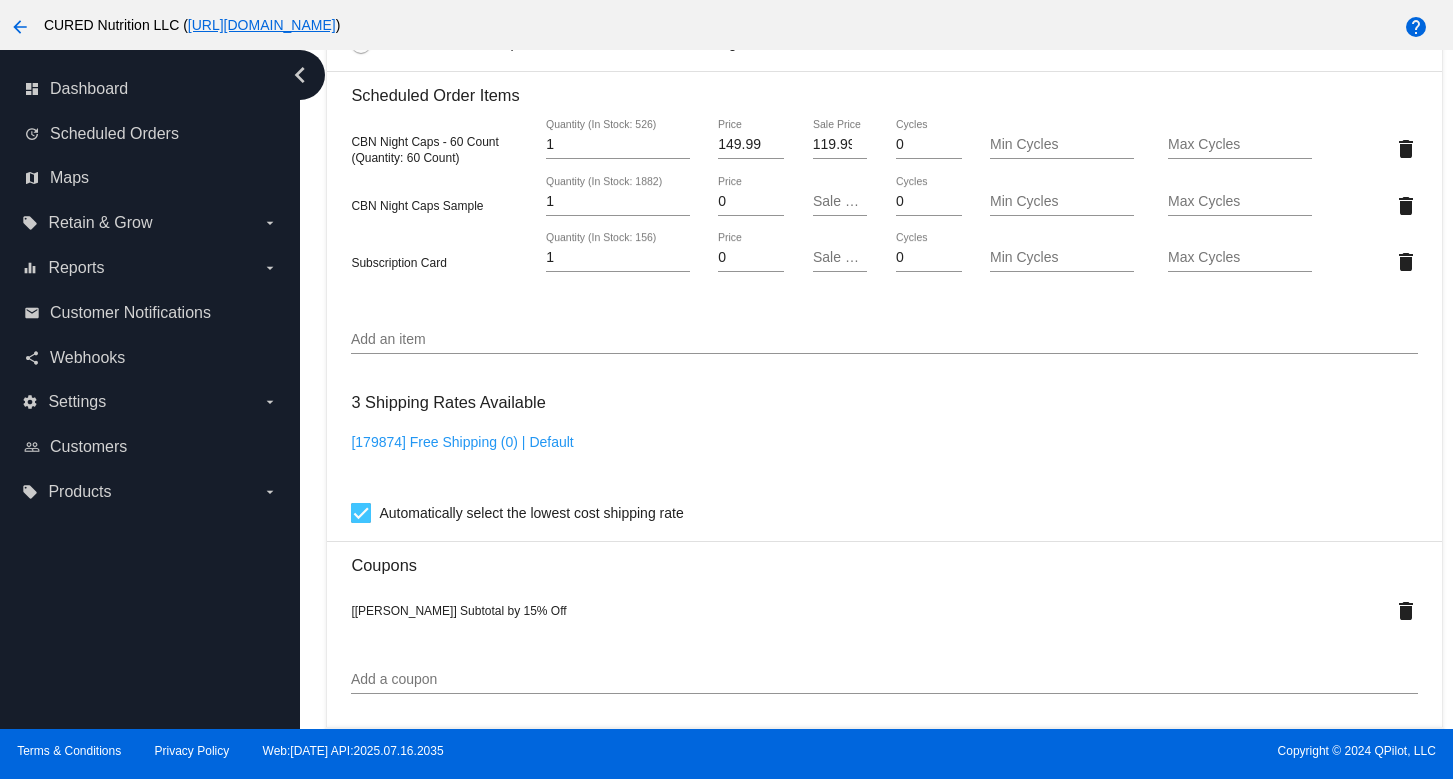 scroll, scrollTop: 1817, scrollLeft: 0, axis: vertical 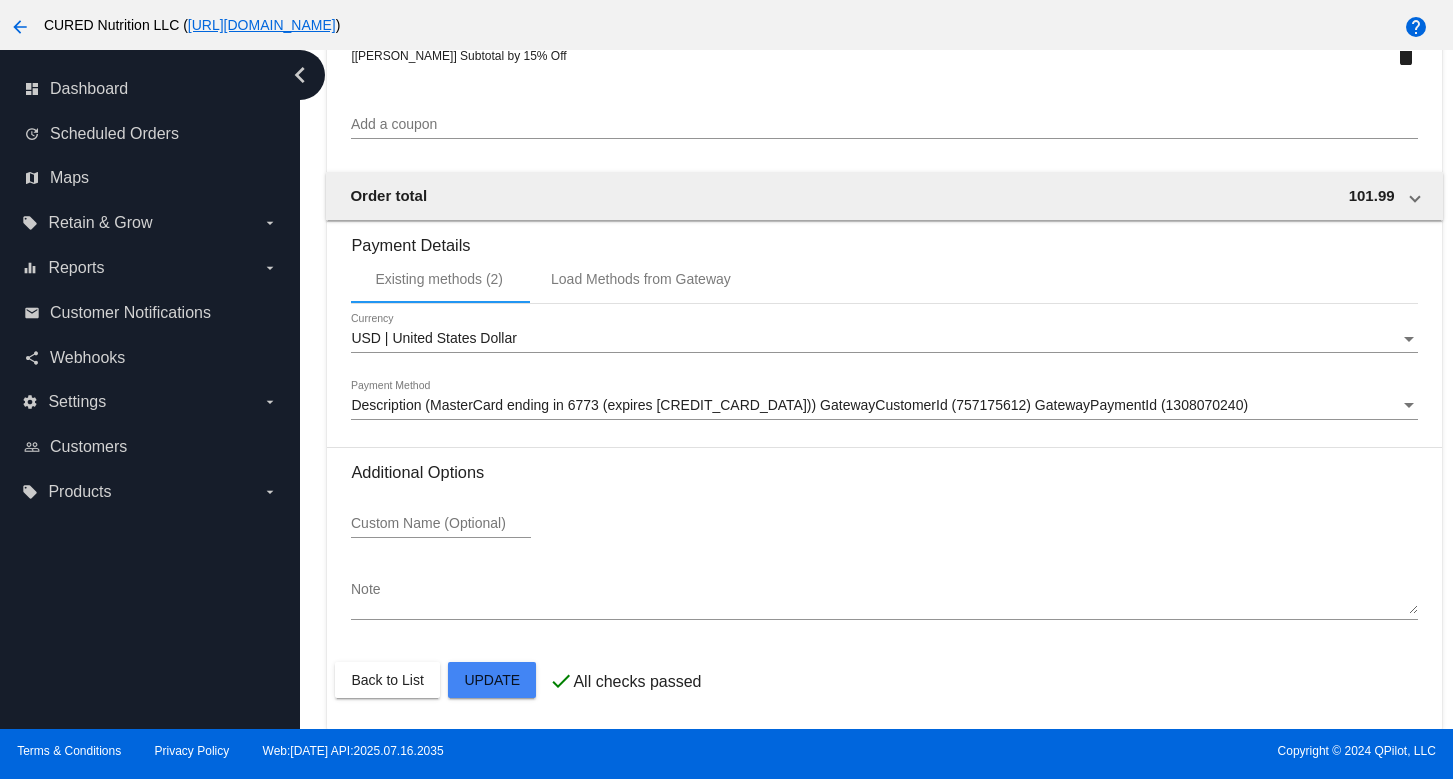 click on "Back to List
Update" 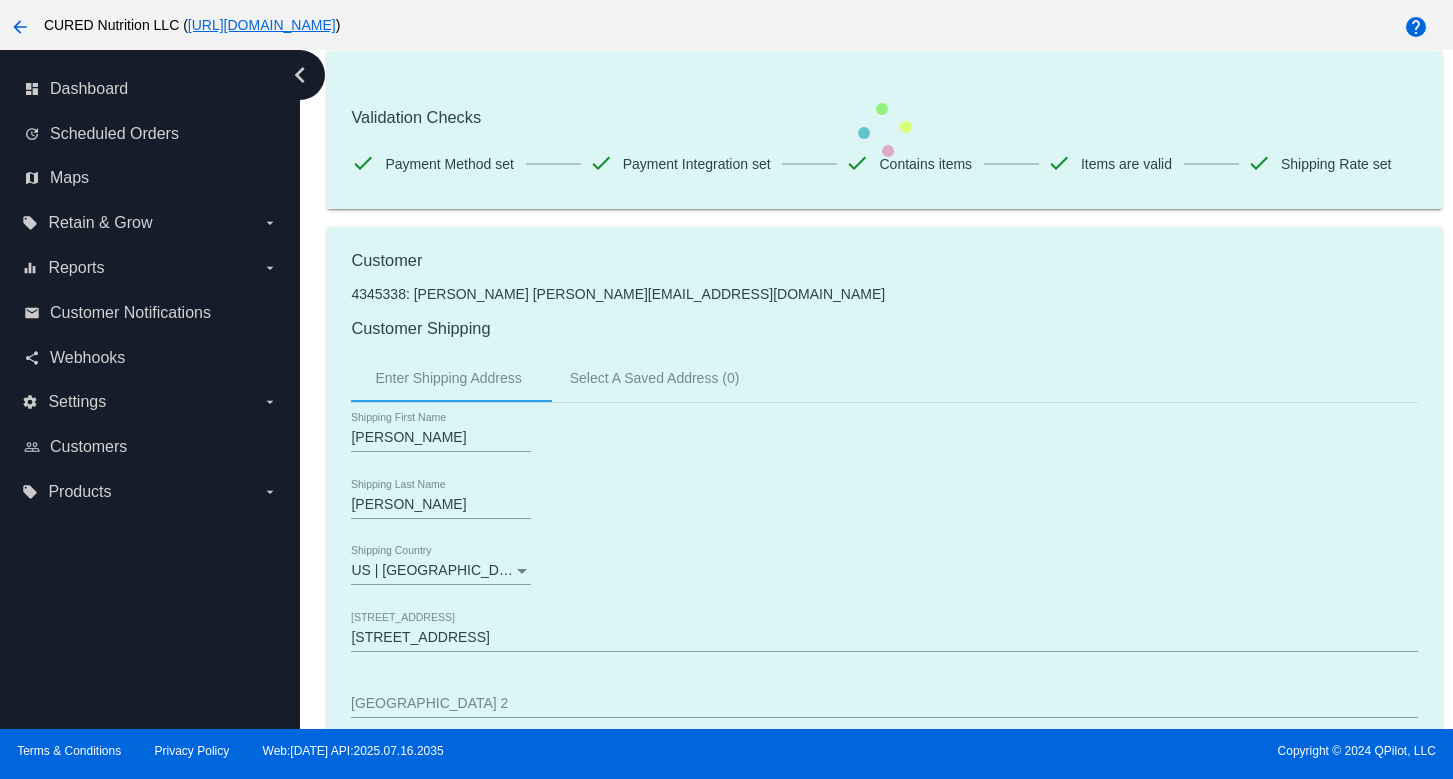 scroll, scrollTop: 0, scrollLeft: 0, axis: both 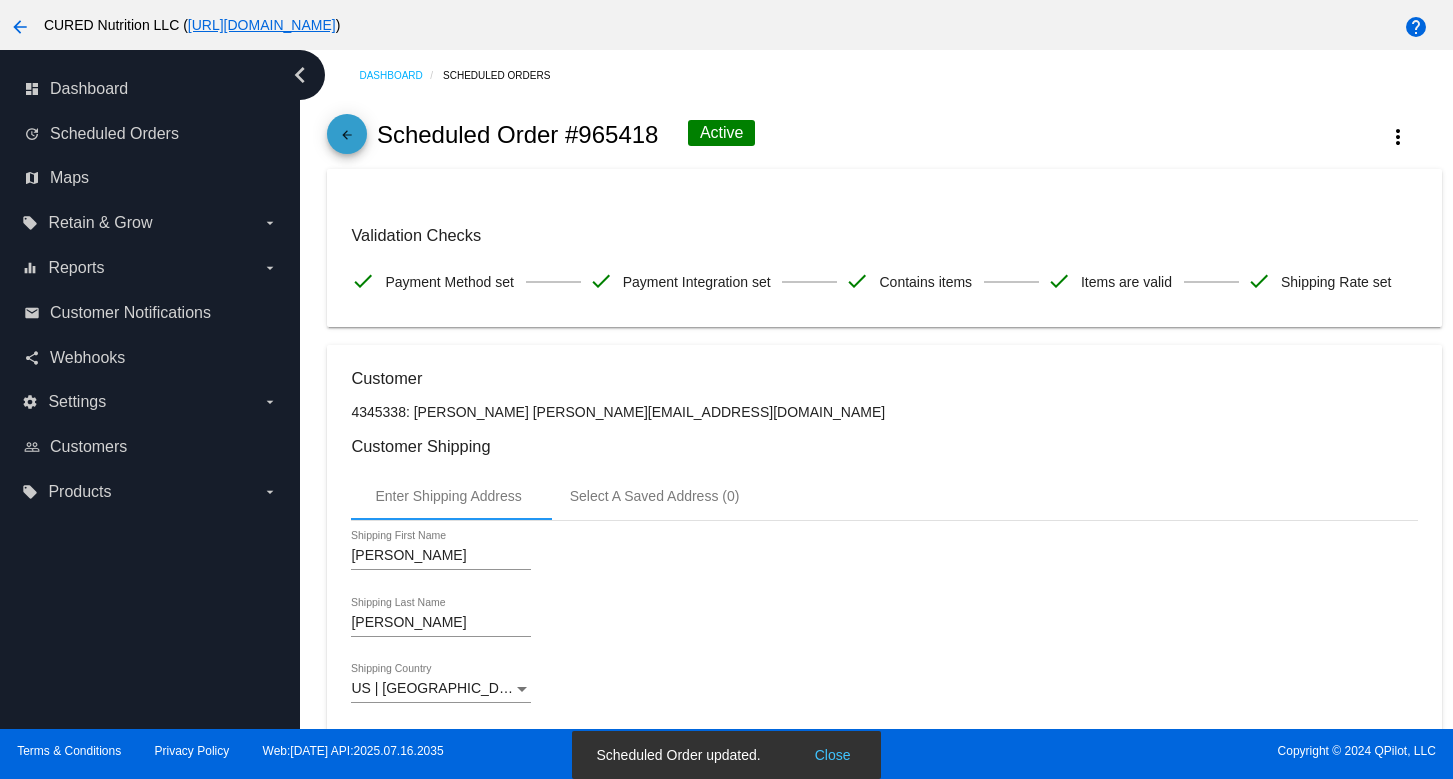 click on "arrow_back" 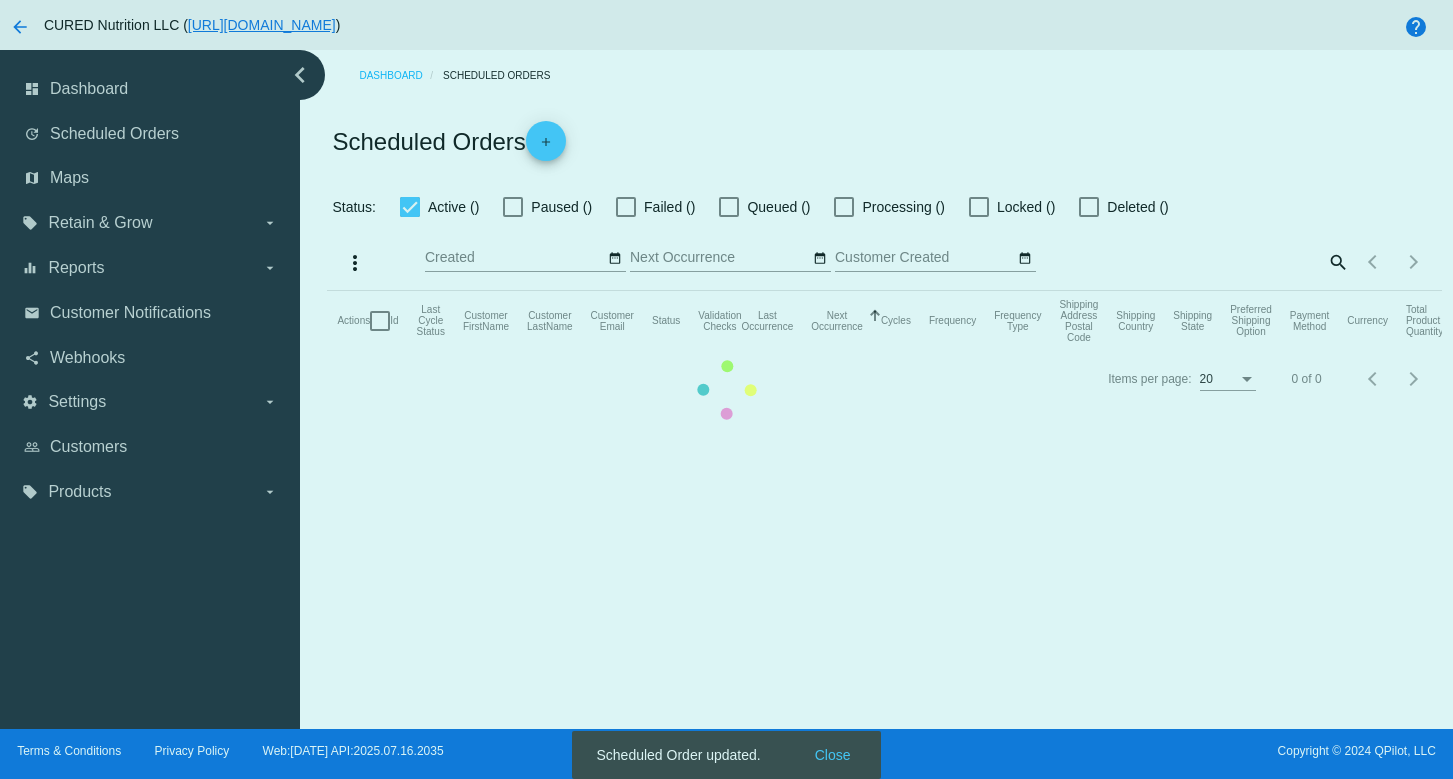 checkbox on "true" 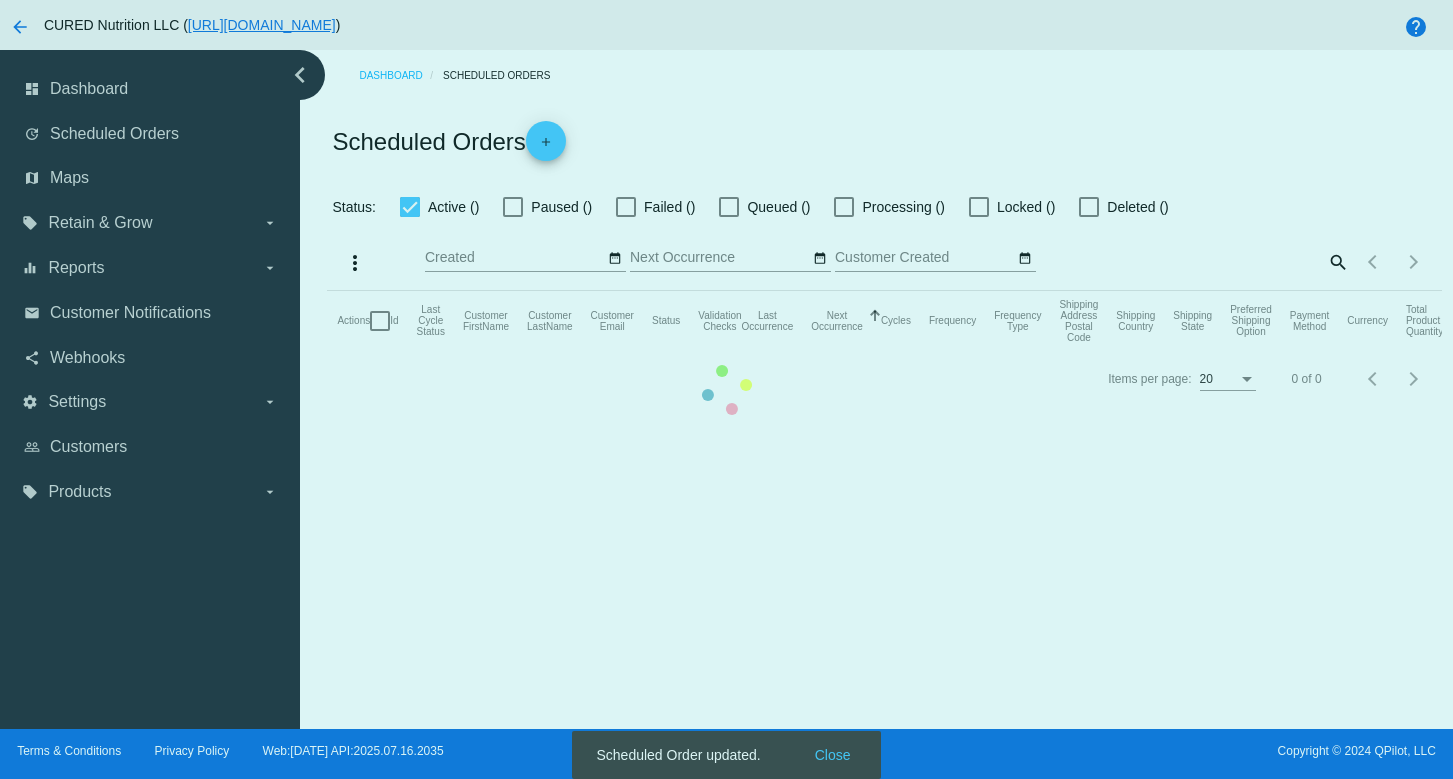 checkbox on "true" 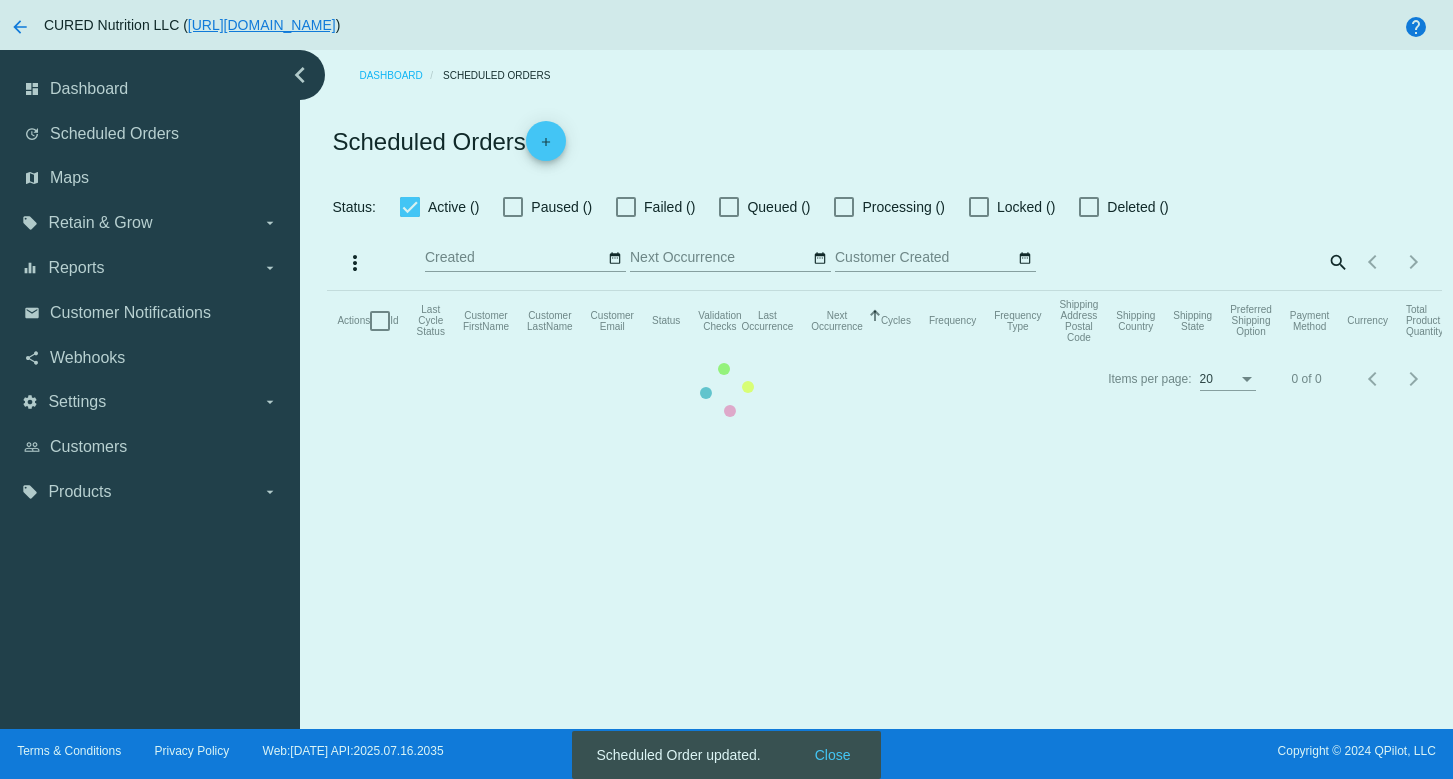 checkbox on "true" 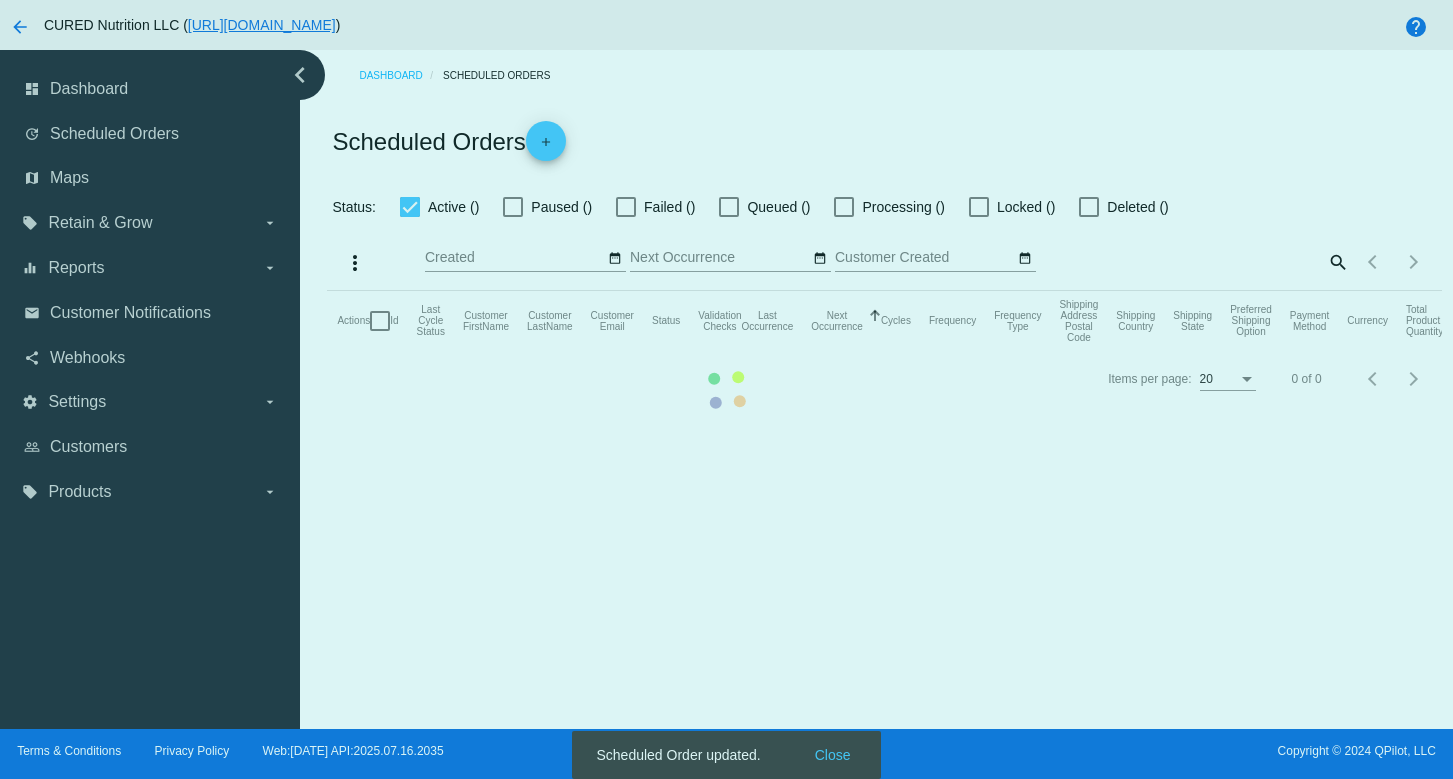 checkbox on "true" 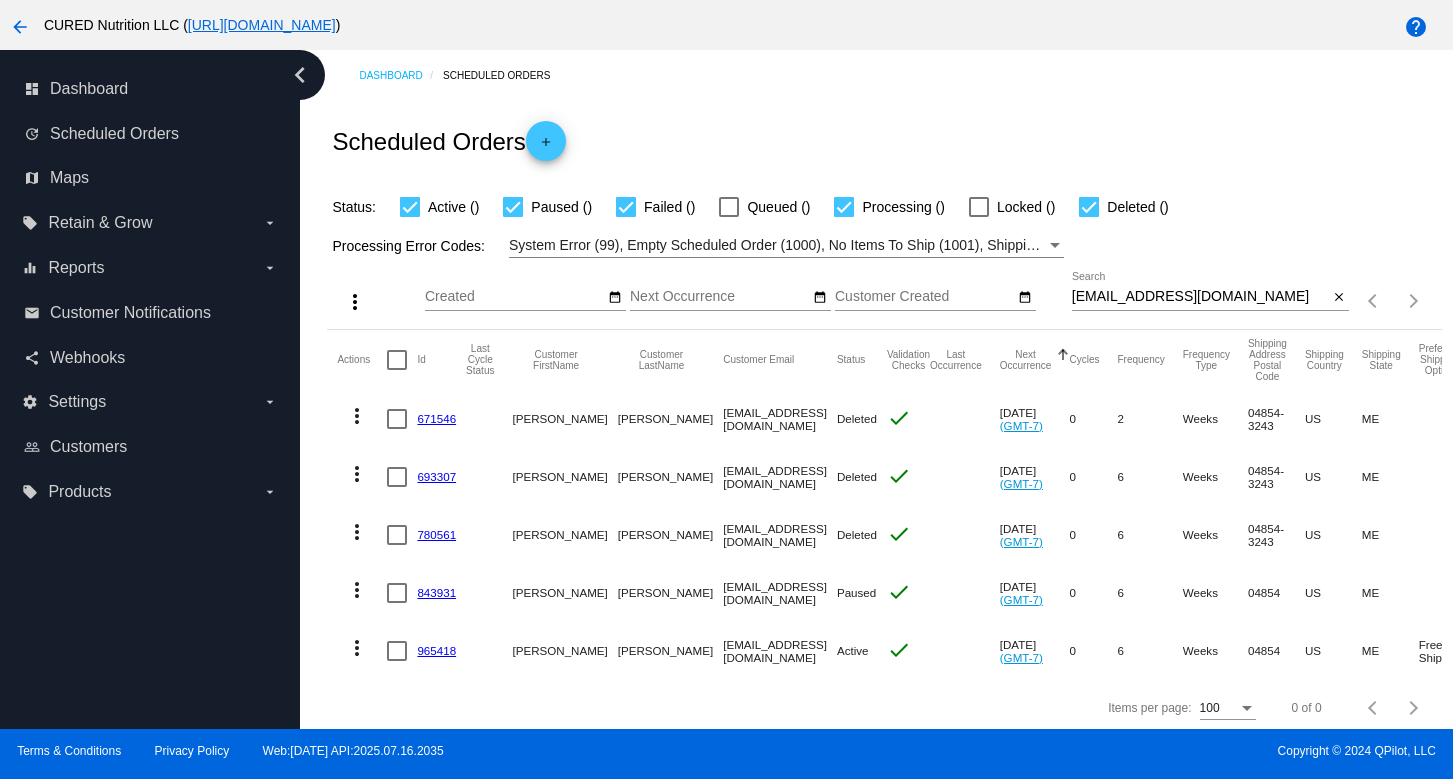 click on "[EMAIL_ADDRESS][DOMAIN_NAME]" at bounding box center (1200, 297) 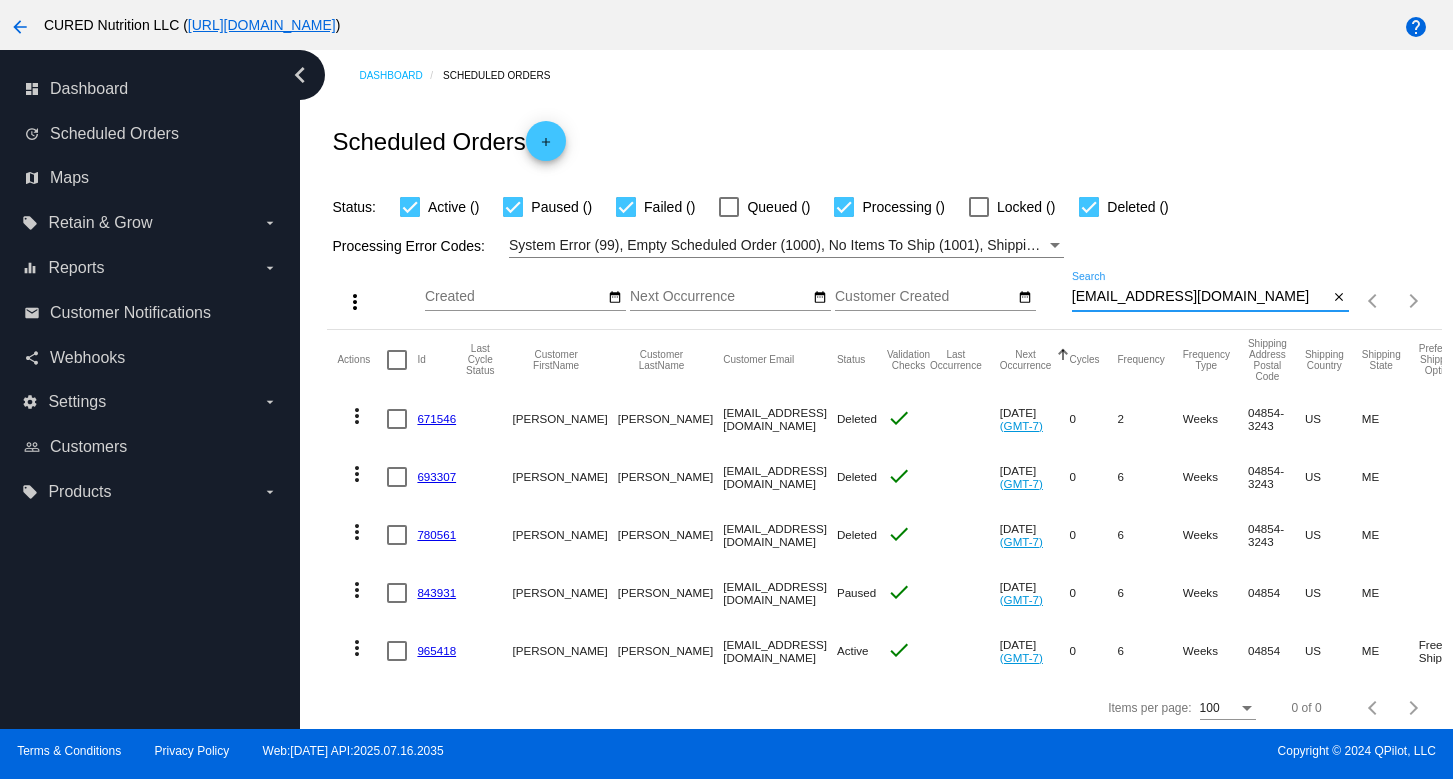 click on "[EMAIL_ADDRESS][DOMAIN_NAME]" at bounding box center (1200, 297) 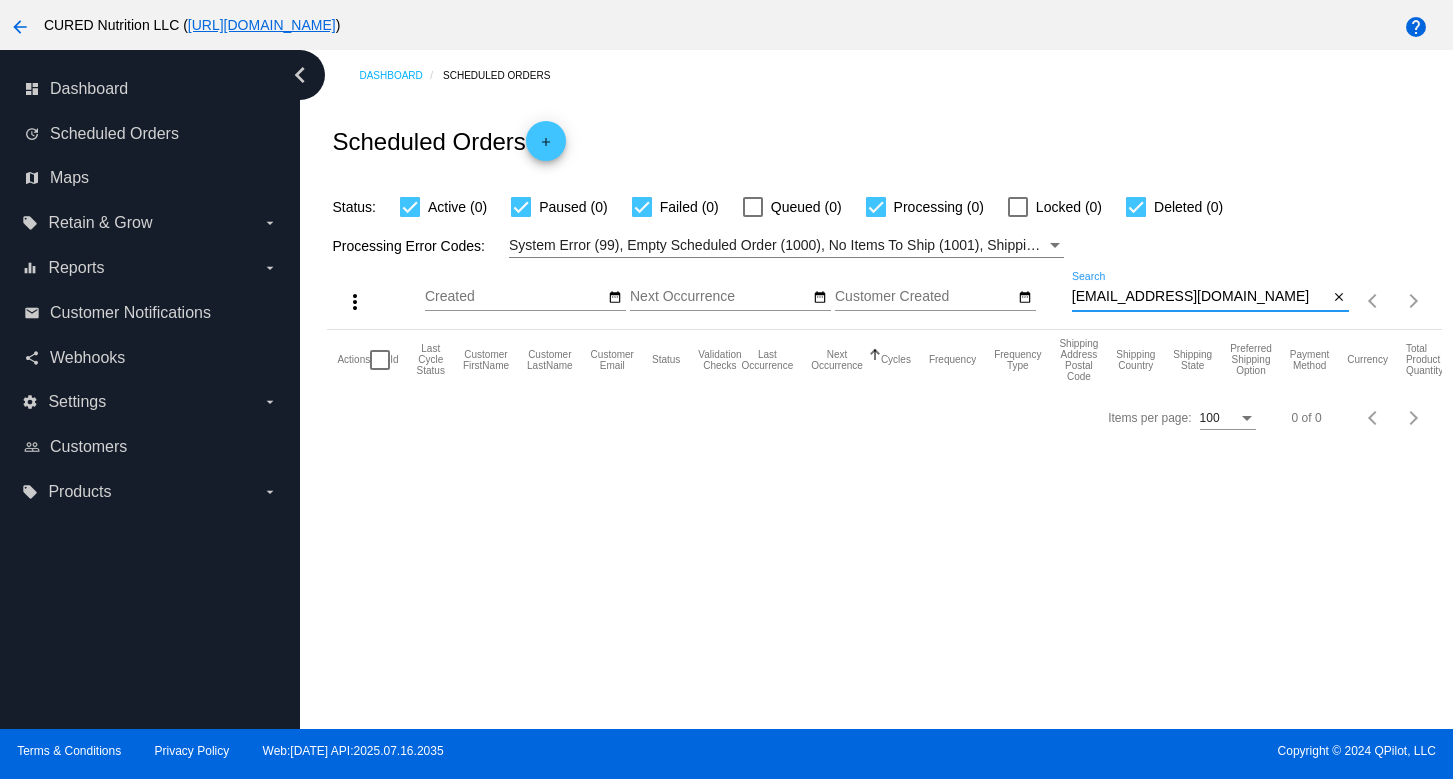 click on "[EMAIL_ADDRESS][DOMAIN_NAME]" at bounding box center [1200, 297] 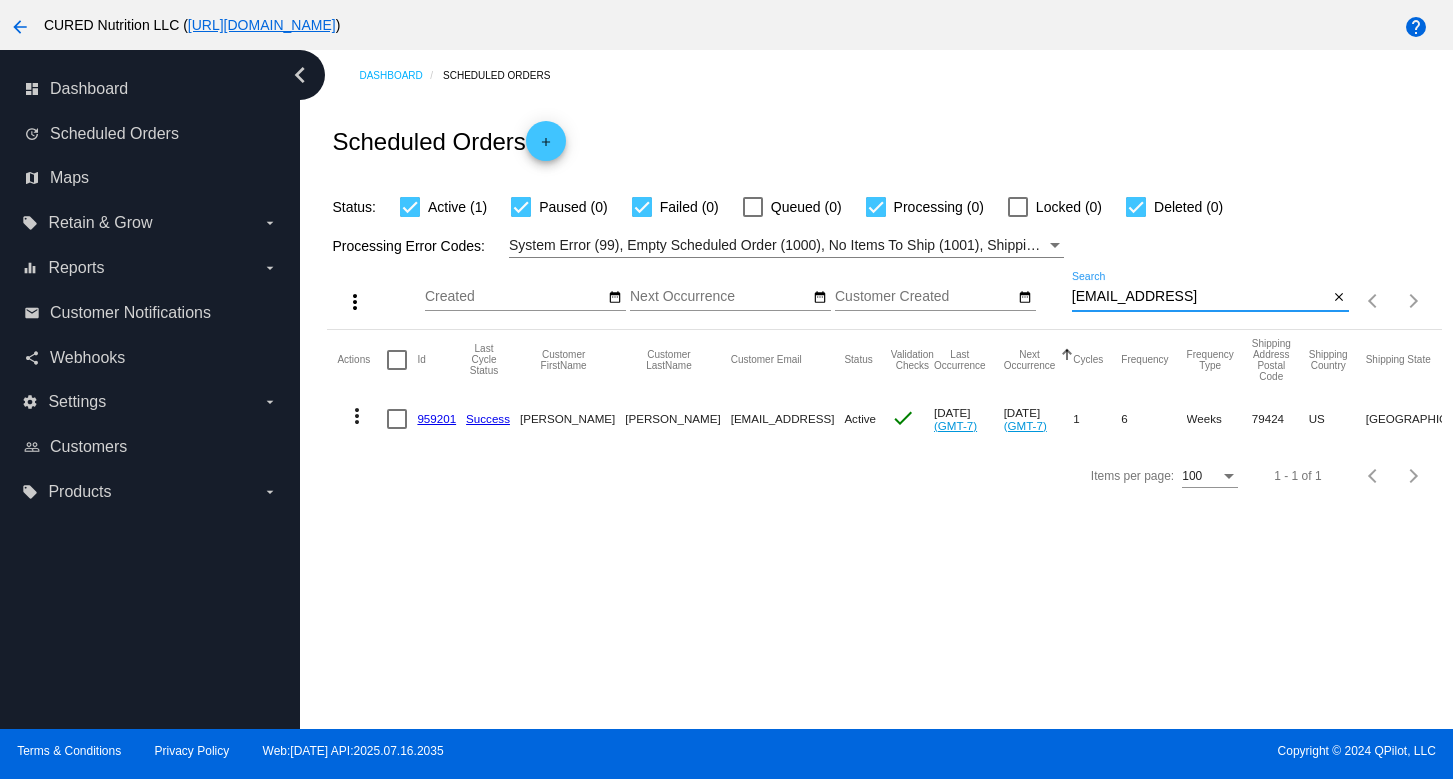 type on "[EMAIL_ADDRESS]" 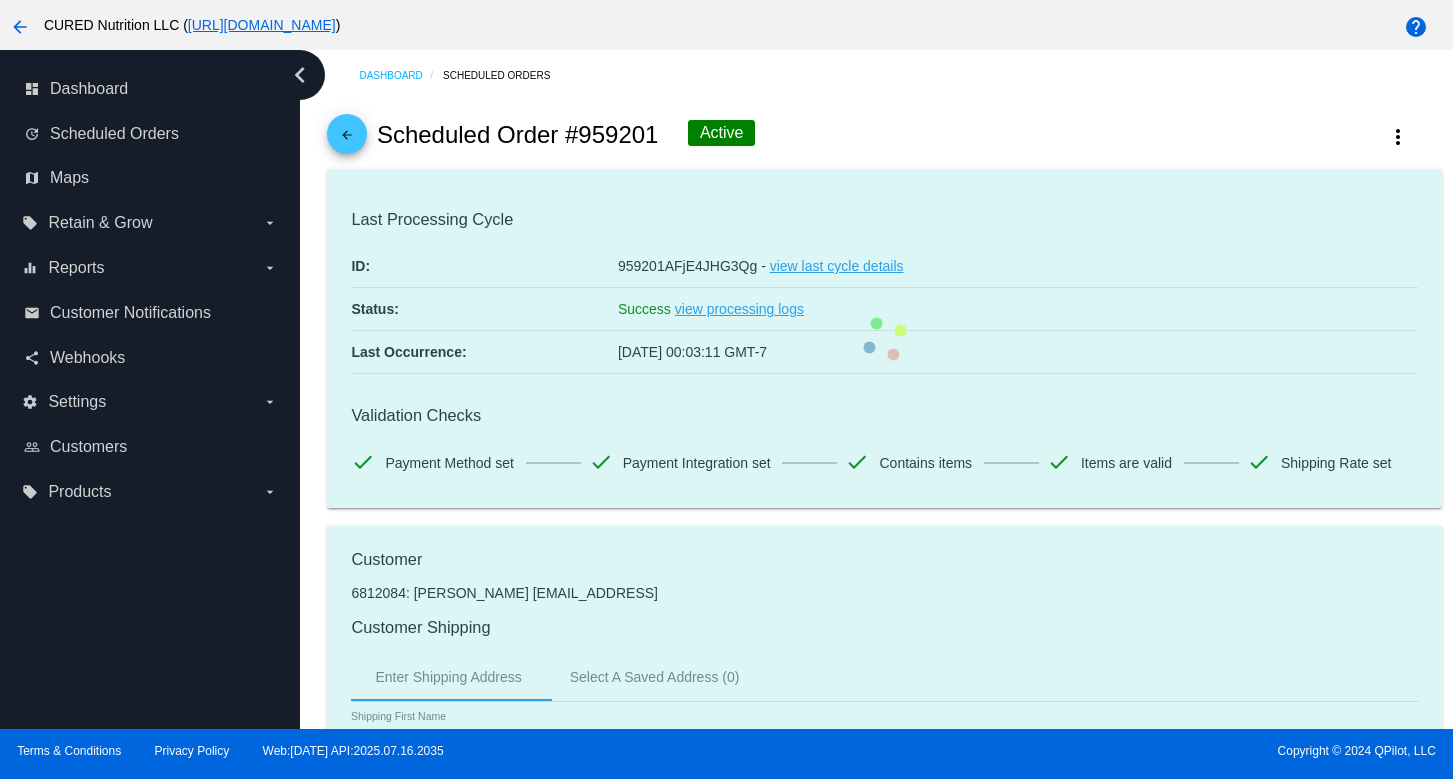 click on "arrow_back
Scheduled Order #959201
Active
more_vert" 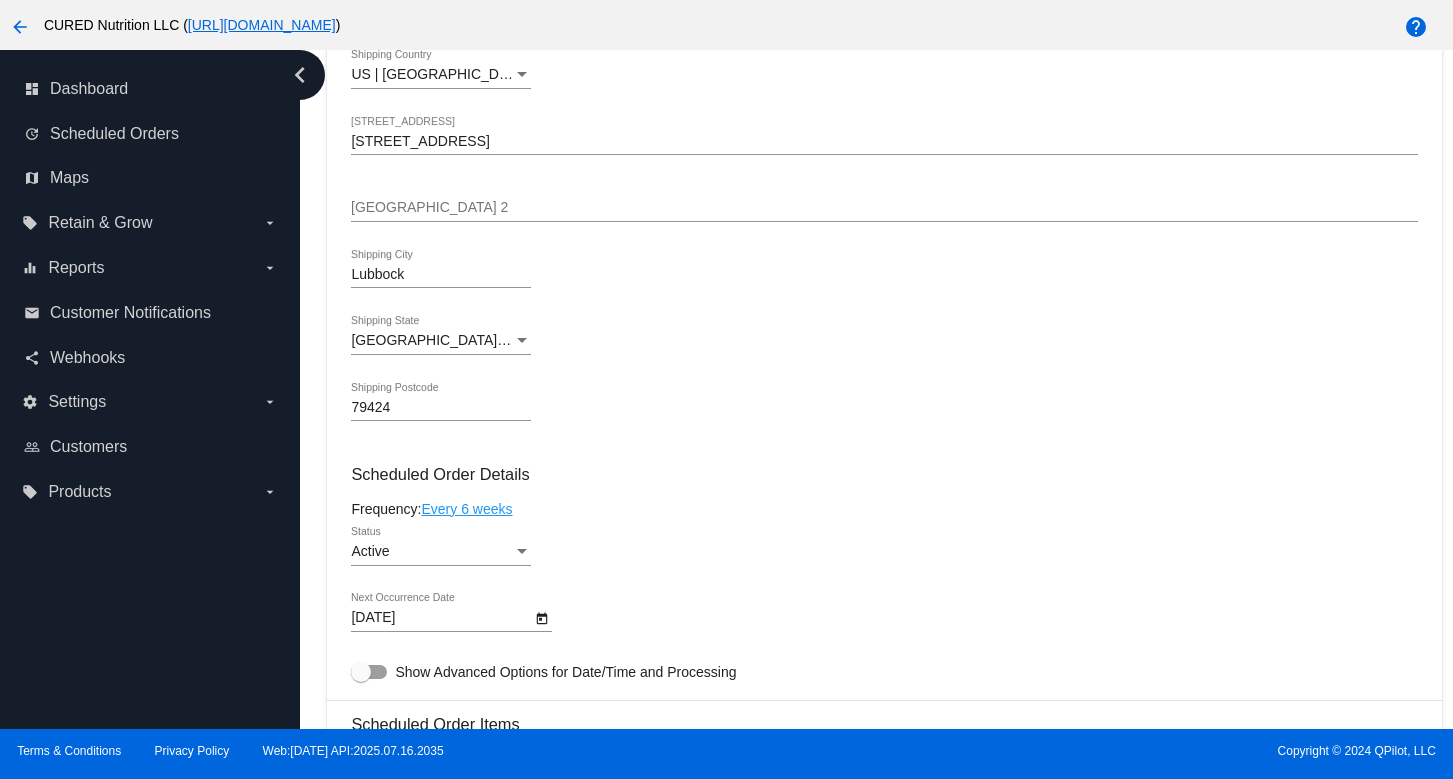 scroll, scrollTop: 917, scrollLeft: 0, axis: vertical 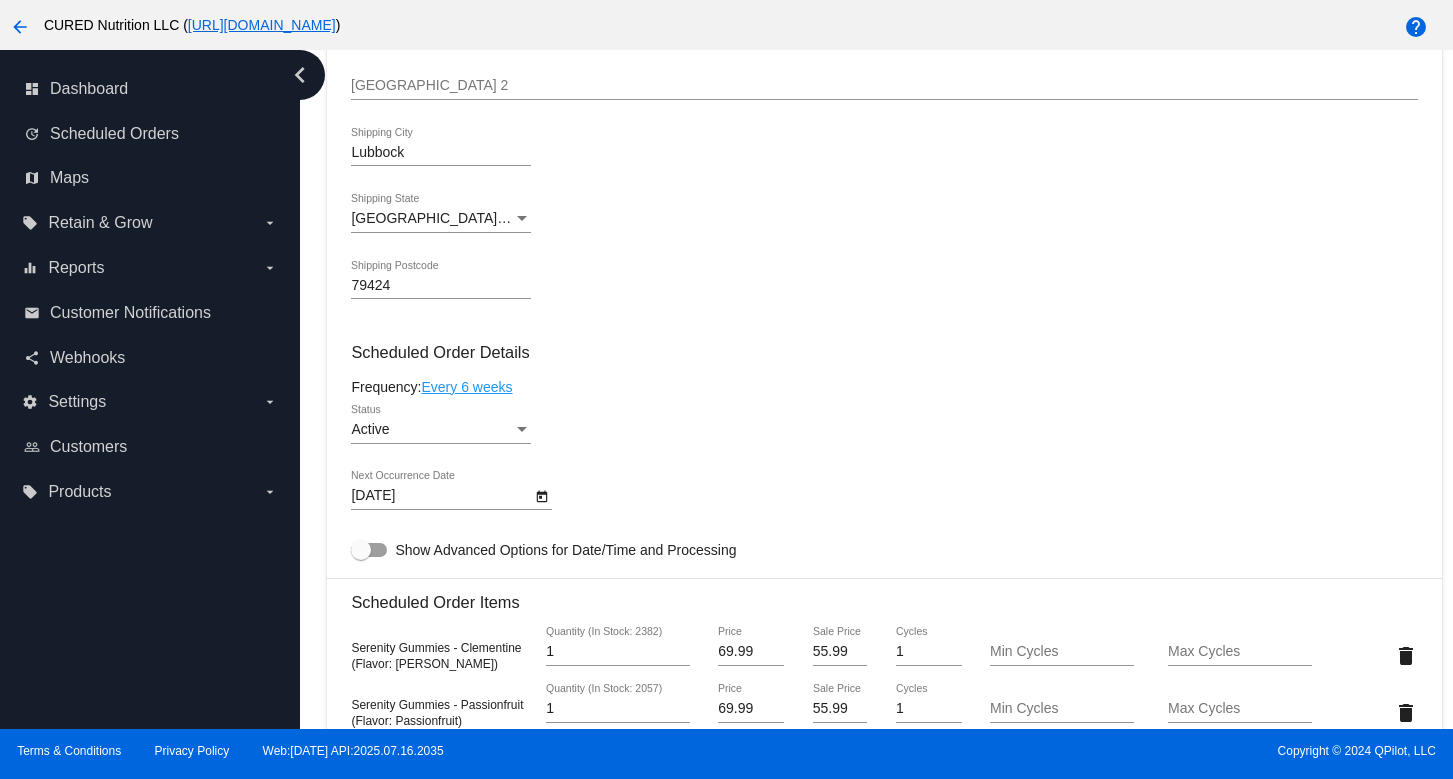 click on "Active" at bounding box center [432, 430] 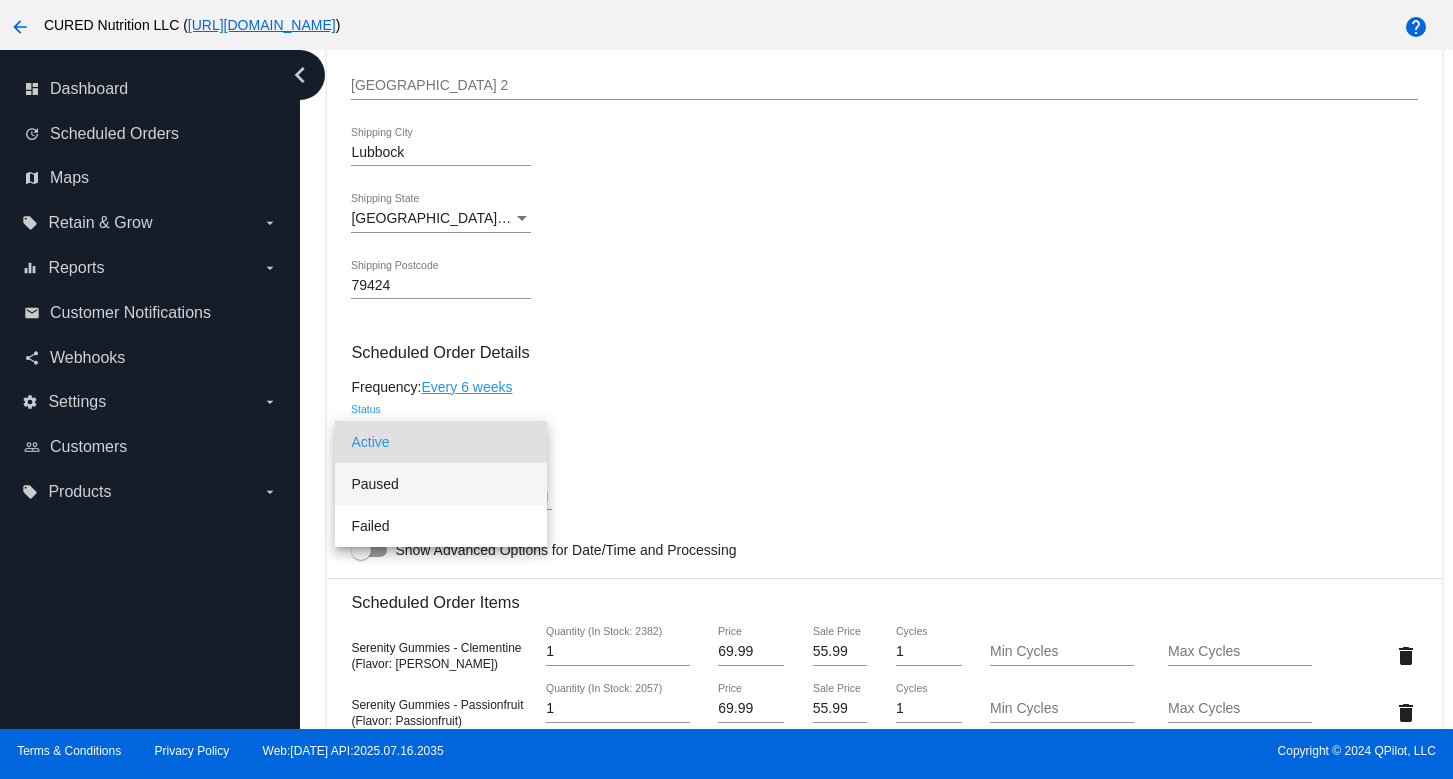 click on "Paused" at bounding box center [441, 484] 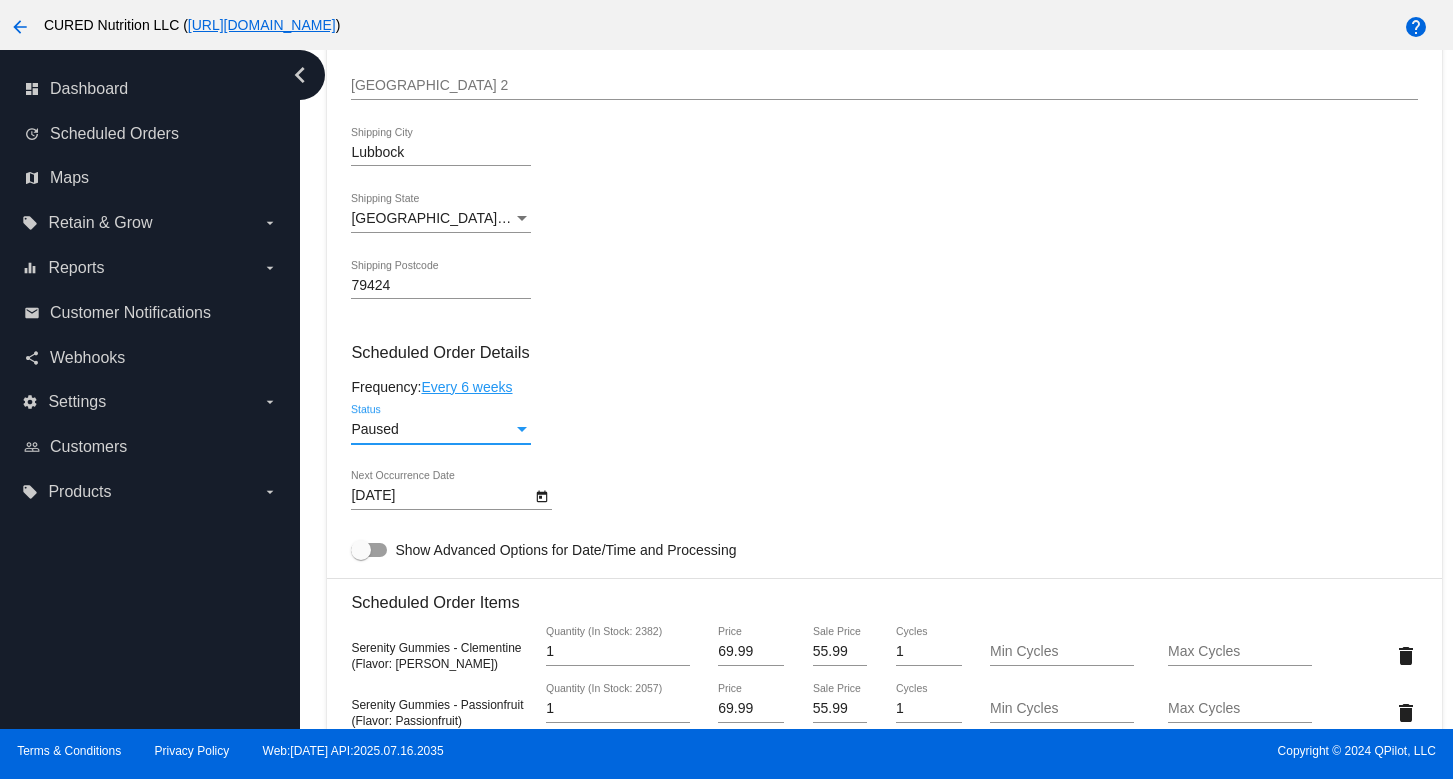 click on "Customer
6812084: [PERSON_NAME]
[EMAIL_ADDRESS]
Customer Shipping
Enter Shipping Address Select A Saved Address (0)
[PERSON_NAME]
Shipping First Name
[PERSON_NAME]
Shipping Last Name
[GEOGRAPHIC_DATA] | [GEOGRAPHIC_DATA]
Shipping Country
[STREET_ADDRESS]
[STREET_ADDRESS]
Lubbock
[GEOGRAPHIC_DATA]
[GEOGRAPHIC_DATA] | [US_STATE]
Shipping State
79424
Shipping Postcode
Scheduled Order Details
Frequency:
Every 6 weeks
Paused
Status
1 1" 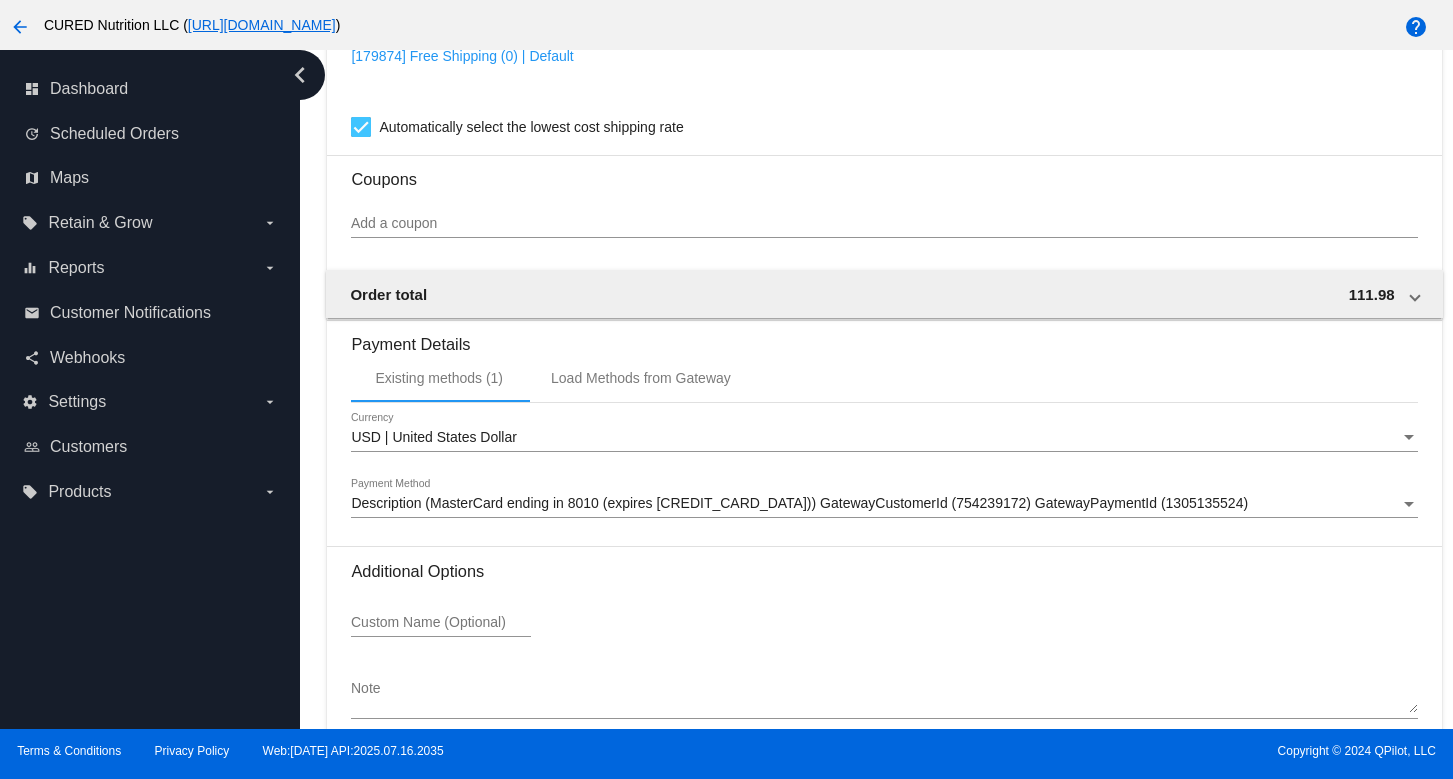 scroll, scrollTop: 1928, scrollLeft: 0, axis: vertical 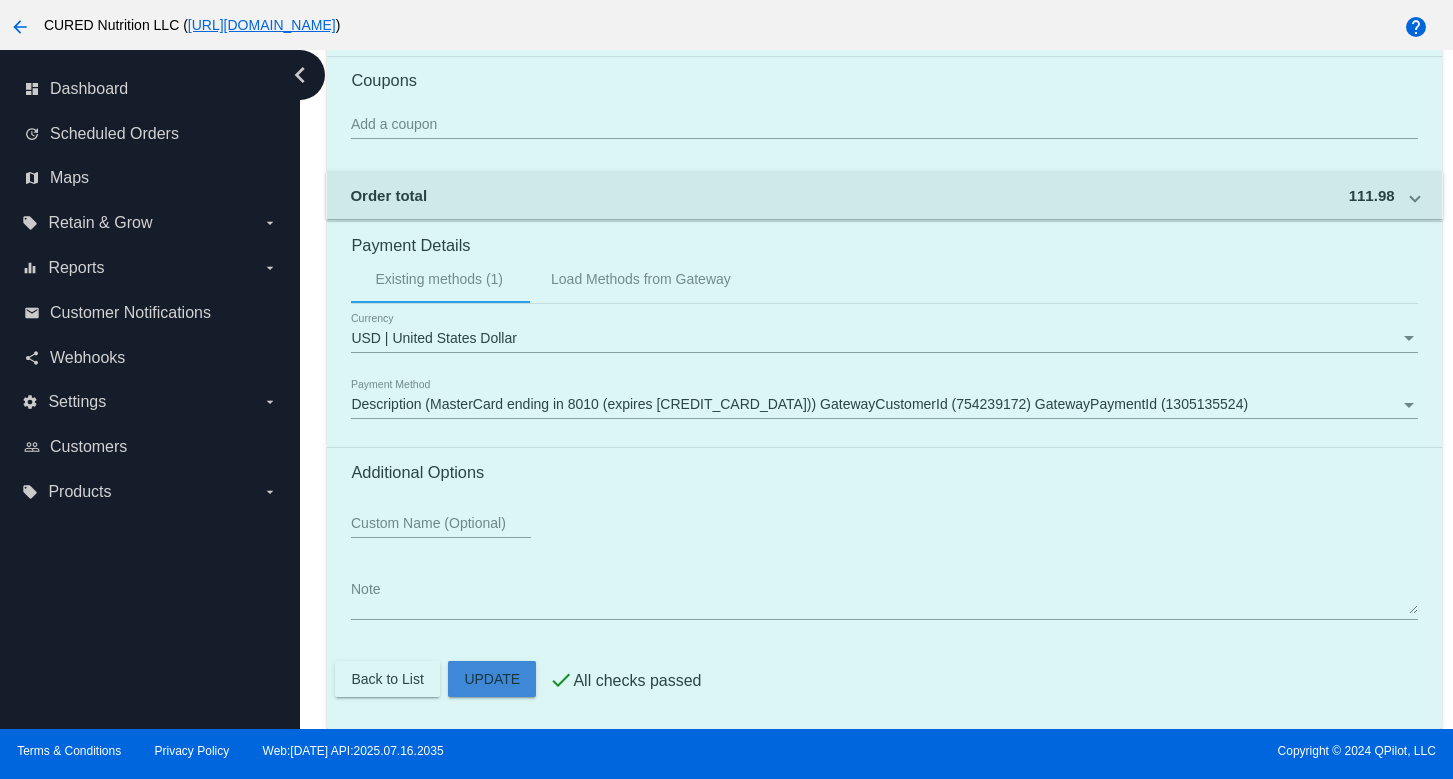 click on "Customer
6812084: [PERSON_NAME]
[EMAIL_ADDRESS]
Customer Shipping
Enter Shipping Address Select A Saved Address (0)
[PERSON_NAME]
Shipping First Name
[PERSON_NAME]
Shipping Last Name
[GEOGRAPHIC_DATA] | [GEOGRAPHIC_DATA]
Shipping Country
[STREET_ADDRESS]
[STREET_ADDRESS]
Lubbock
[GEOGRAPHIC_DATA]
[GEOGRAPHIC_DATA] | [US_STATE]
Shipping State
79424
Shipping Postcode
Scheduled Order Details
Frequency:
Every 6 weeks
Paused
Status" 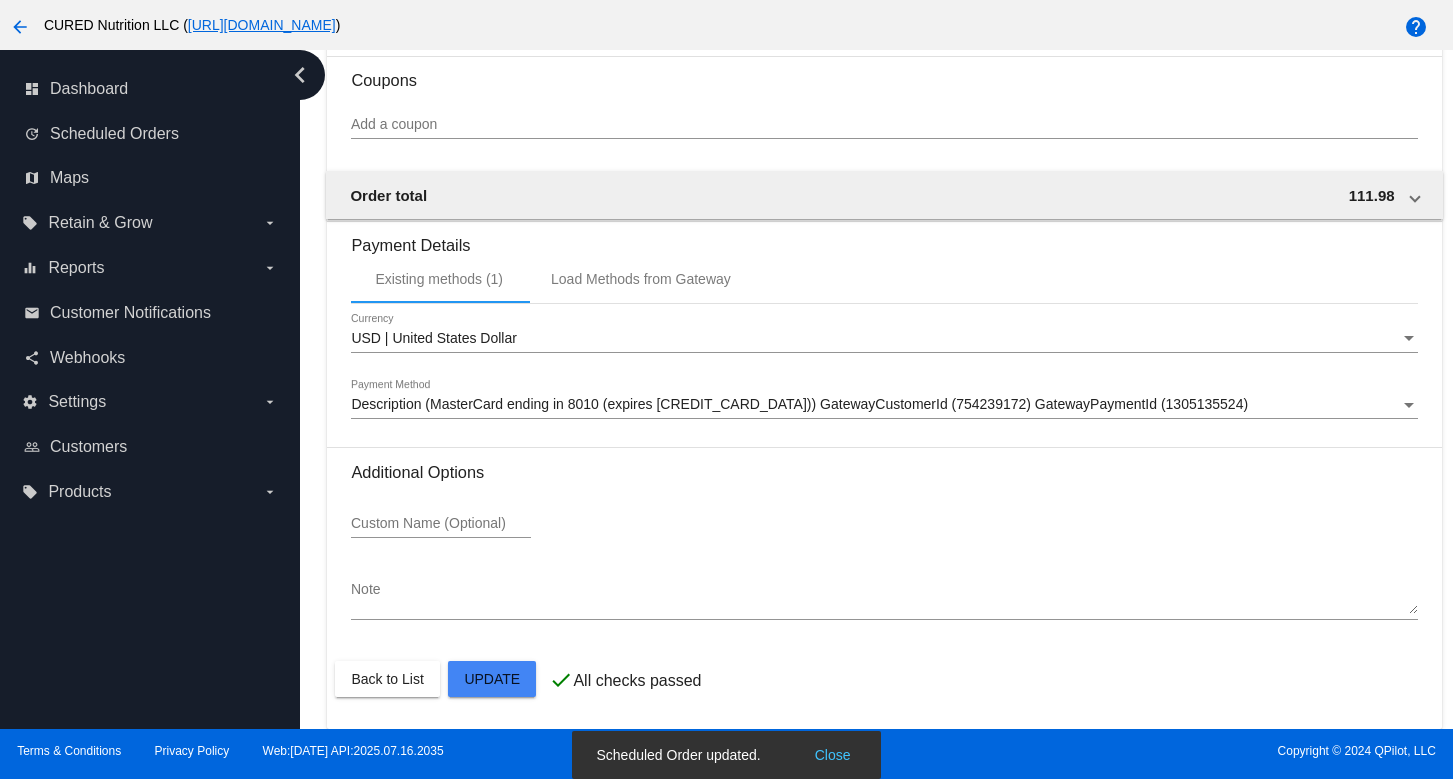 click on "Customer
6812084: [PERSON_NAME]
[EMAIL_ADDRESS]
Customer Shipping
Enter Shipping Address Select A Saved Address (0)
[PERSON_NAME]
Shipping First Name
[PERSON_NAME]
Shipping Last Name
[GEOGRAPHIC_DATA] | [GEOGRAPHIC_DATA]
Shipping Country
[STREET_ADDRESS]
[STREET_ADDRESS]
Lubbock
[GEOGRAPHIC_DATA]
[GEOGRAPHIC_DATA] | [US_STATE]
Shipping State
79424
Shipping Postcode
Scheduled Order Details
Frequency:
Every 6 weeks
Paused
Status" 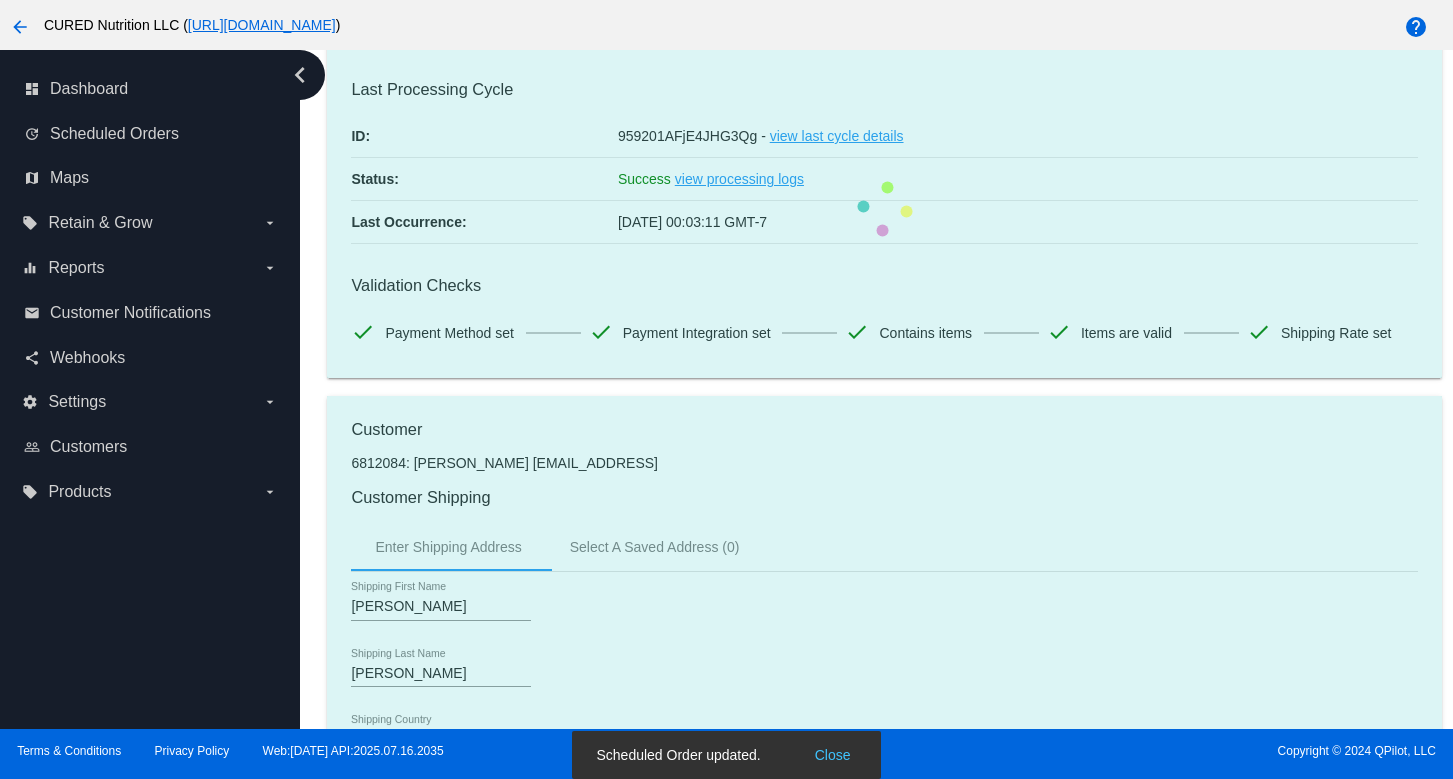 scroll, scrollTop: 0, scrollLeft: 0, axis: both 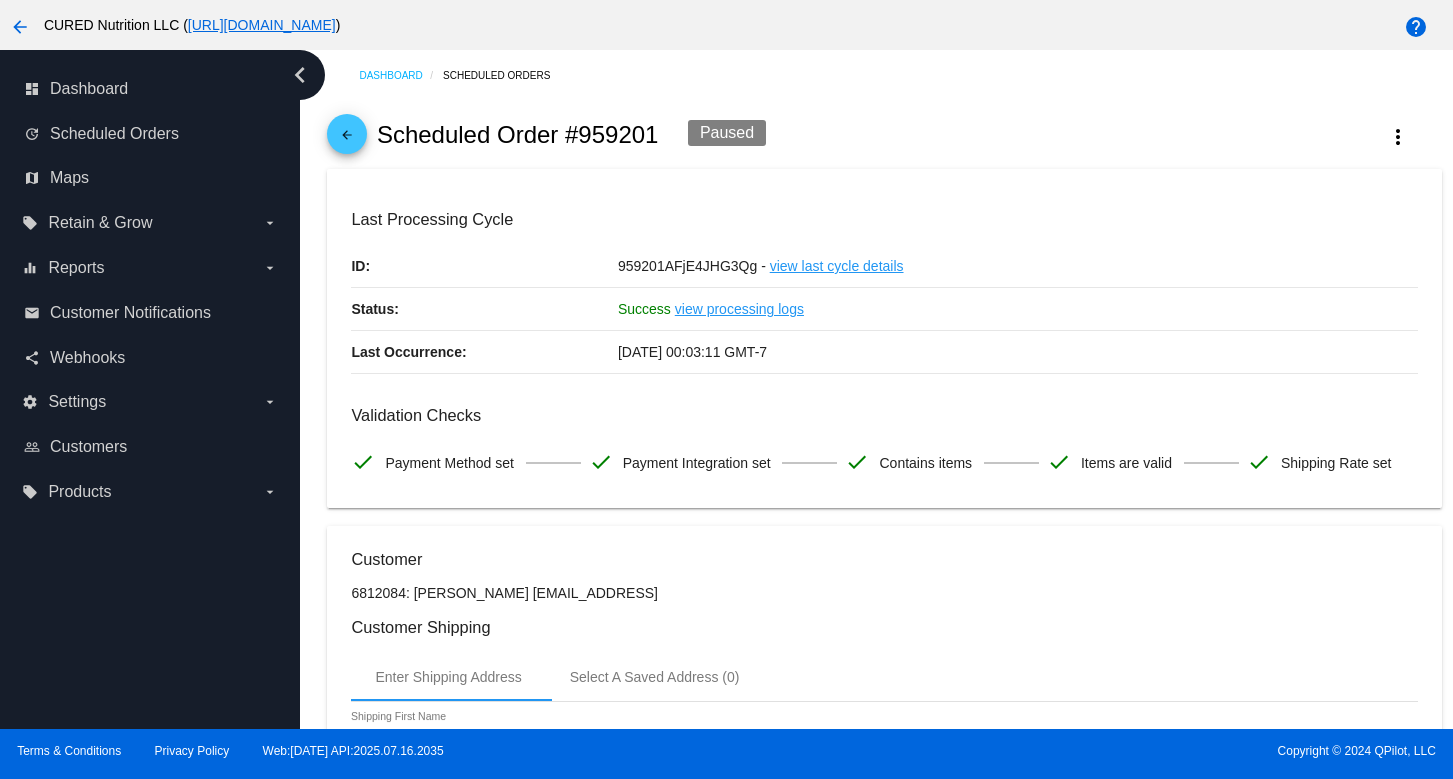 click on "Dashboard
Scheduled Orders
arrow_back
Scheduled Order #959201
Paused
more_vert
Last Processing Cycle
ID:
959201AFjE4JHG3Qg -
view last cycle details
Status:
Success
view processing logs
Last Occurrence:
[DATE] 00:03:11 GMT-7
Validation Checks" at bounding box center (884, 1344) 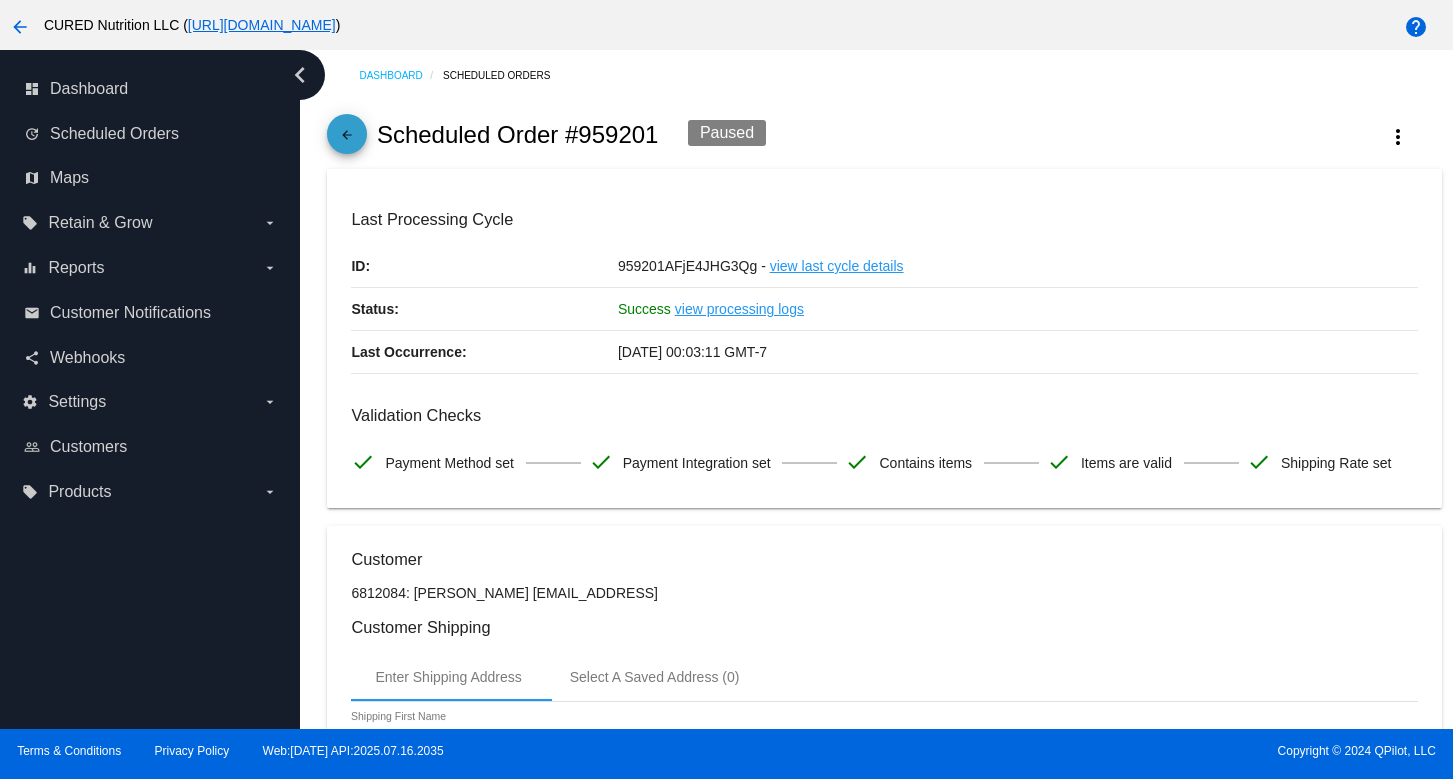 click on "arrow_back" 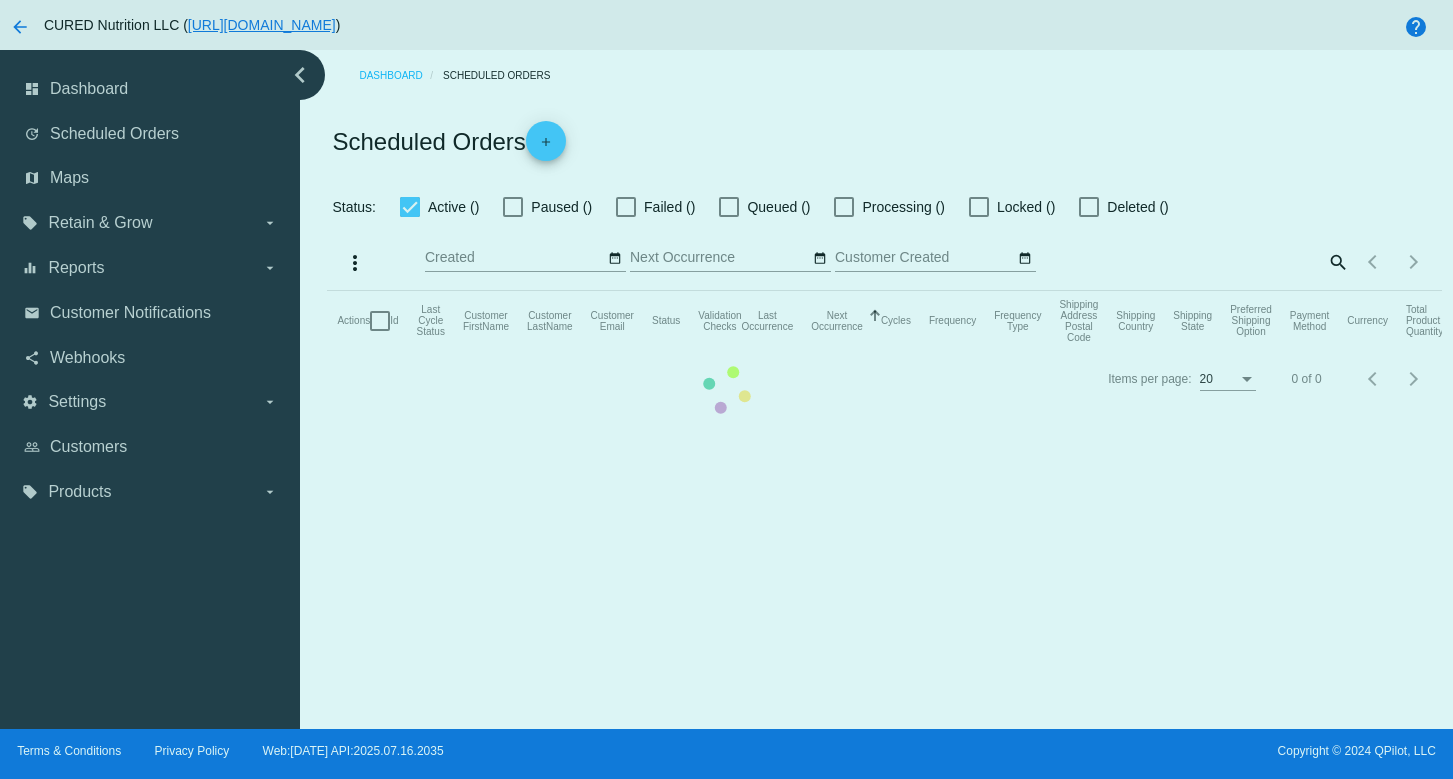 checkbox on "true" 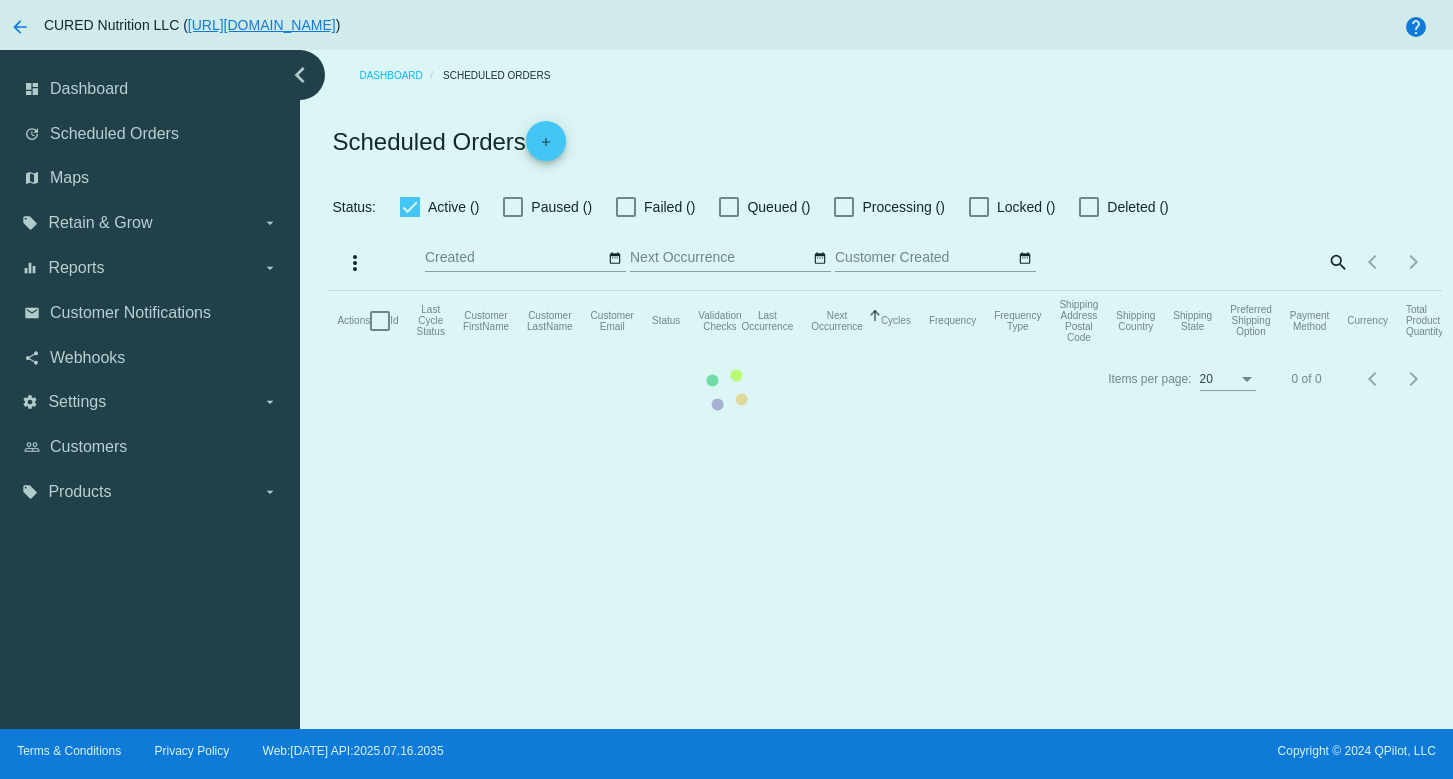 checkbox on "true" 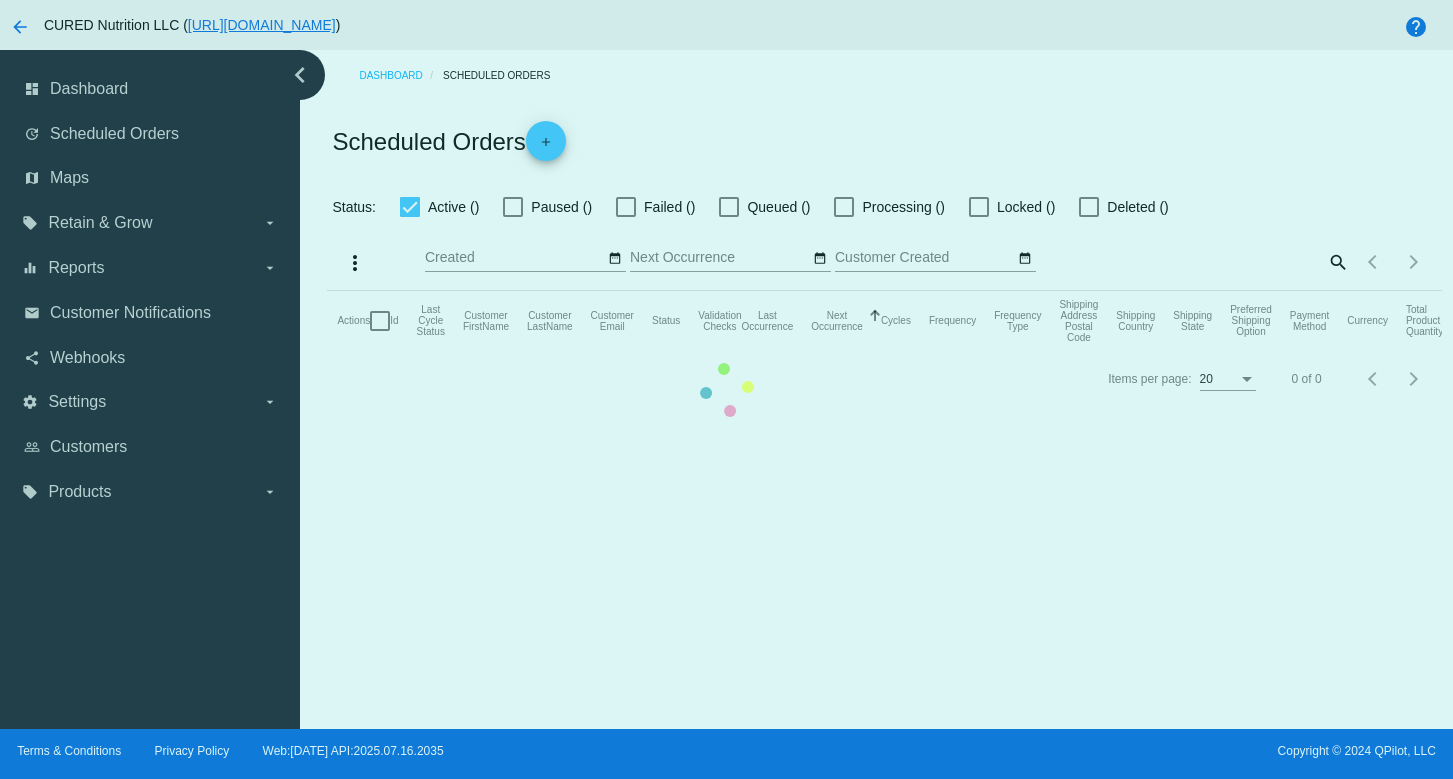 checkbox on "true" 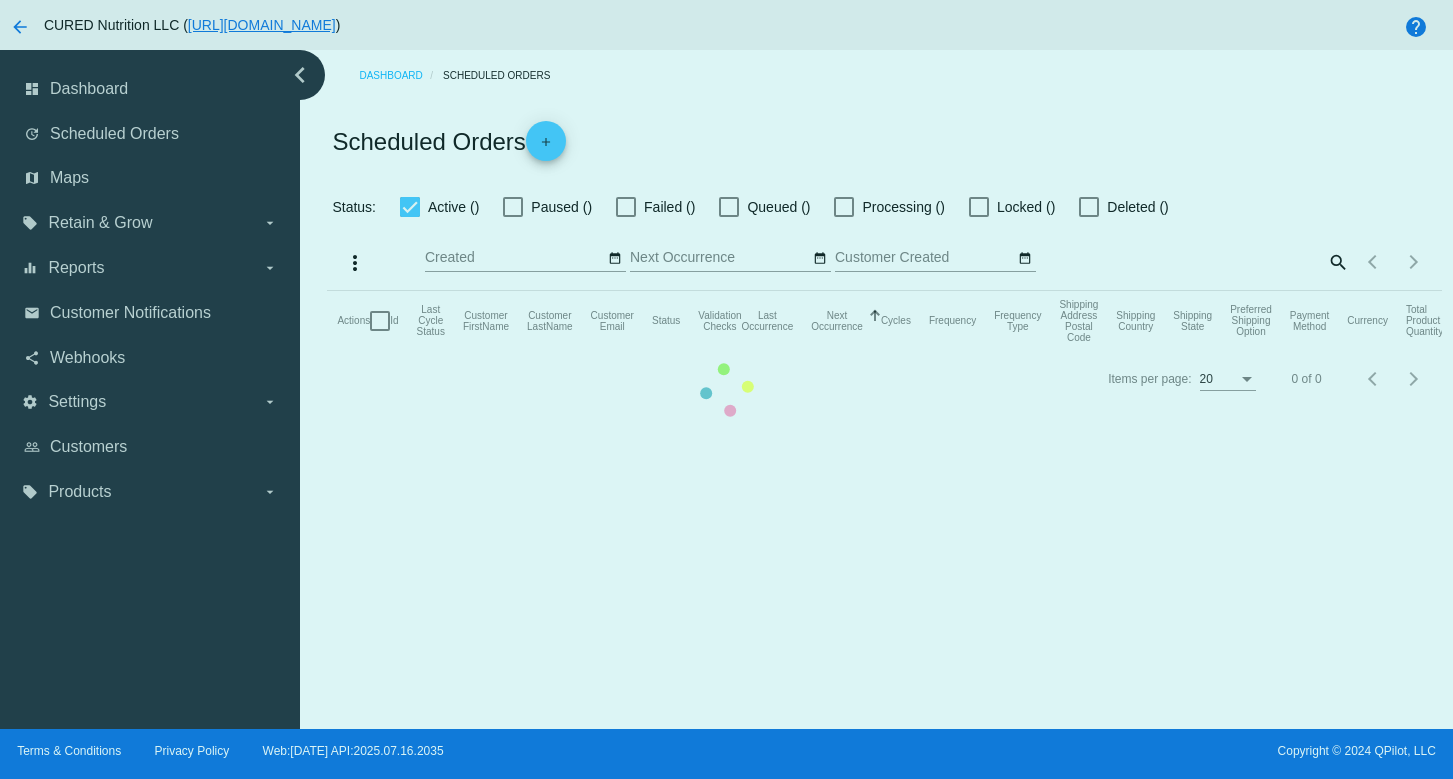 checkbox on "true" 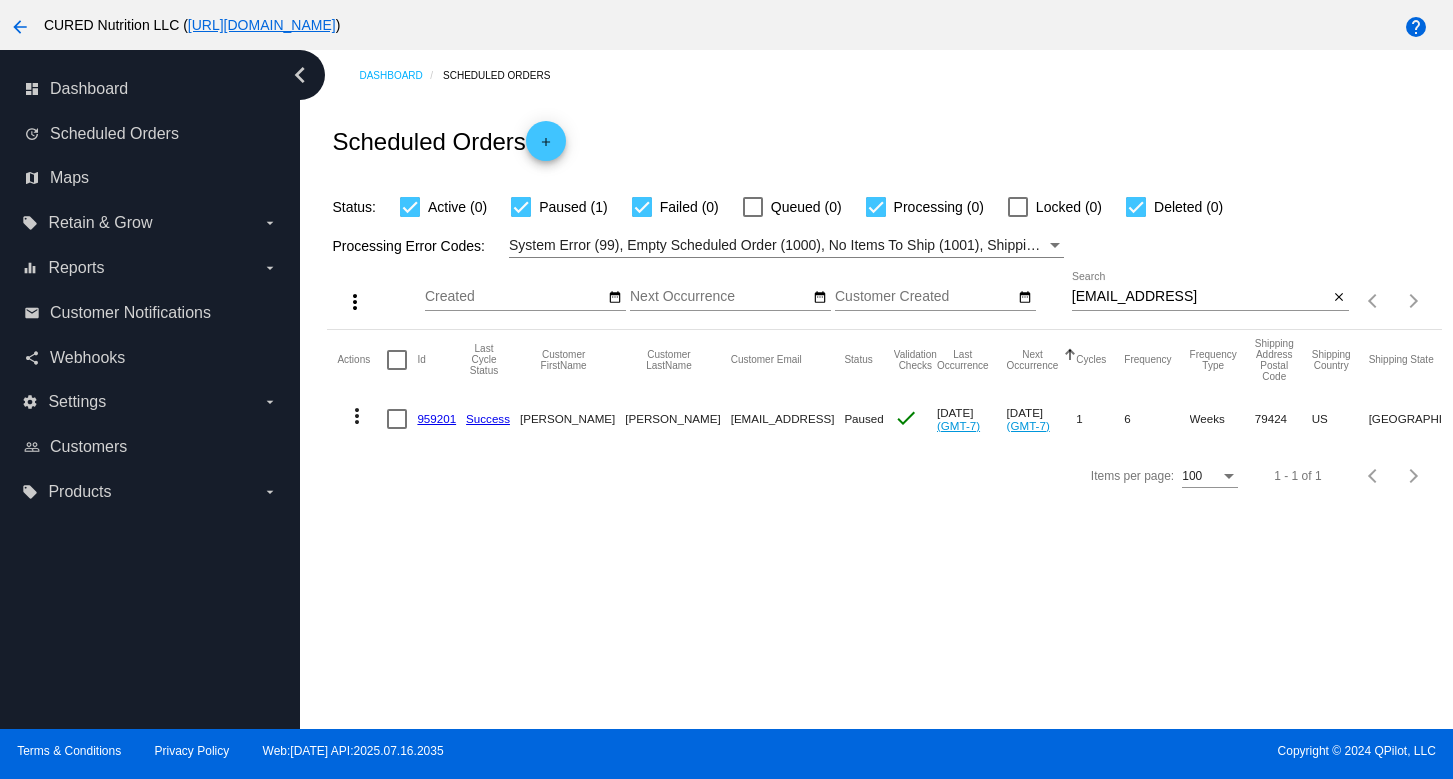 click on "[EMAIL_ADDRESS]" at bounding box center (1200, 297) 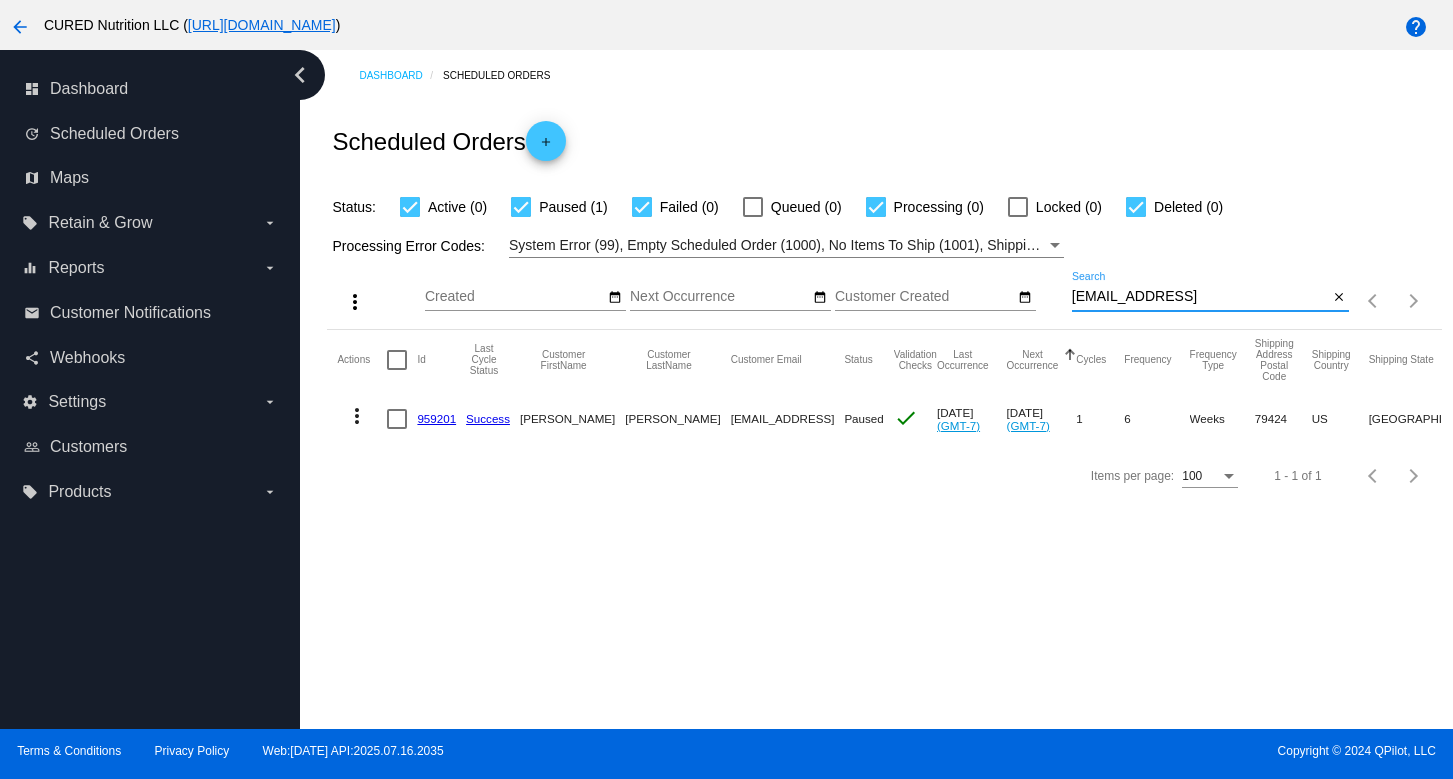 click on "[EMAIL_ADDRESS]" at bounding box center [1200, 297] 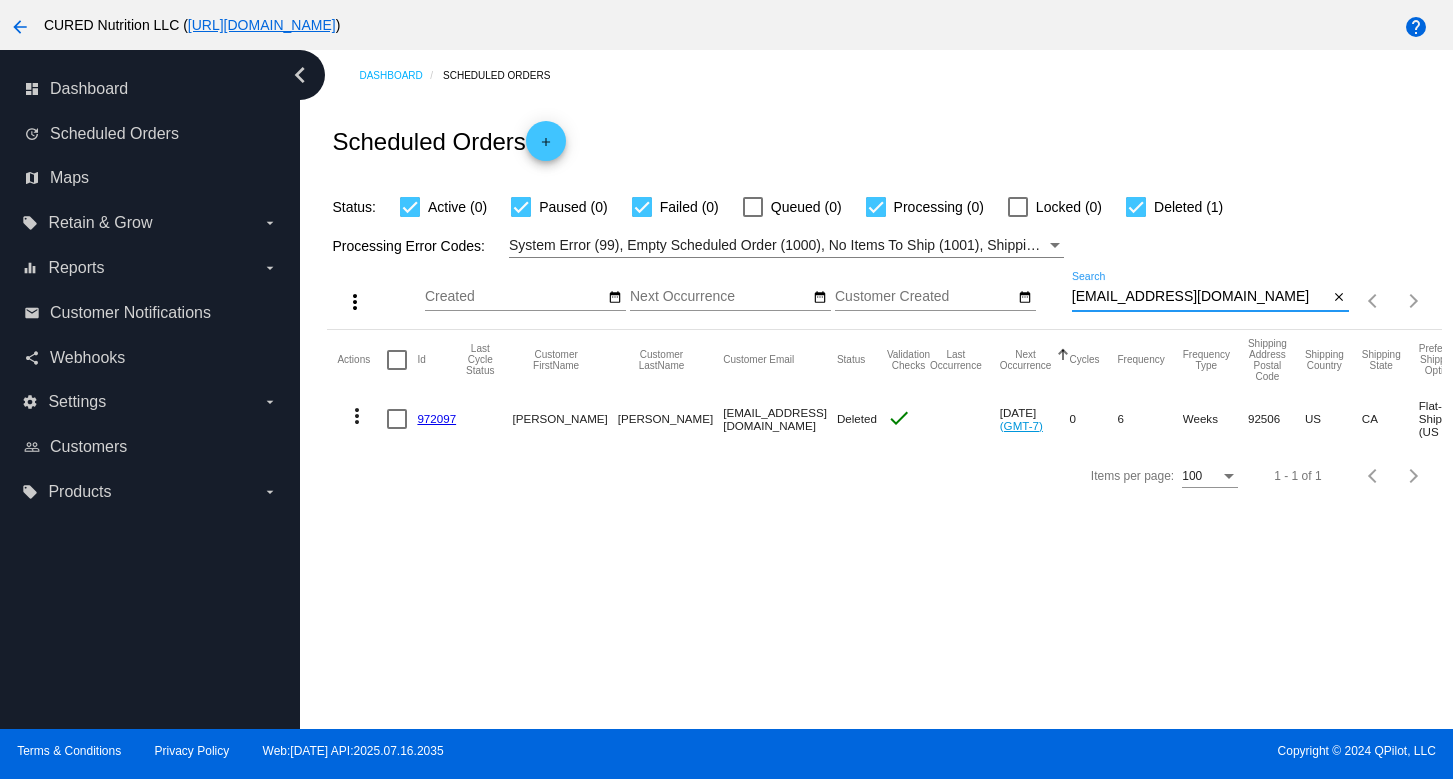 click on "[EMAIL_ADDRESS][DOMAIN_NAME]" at bounding box center (1200, 297) 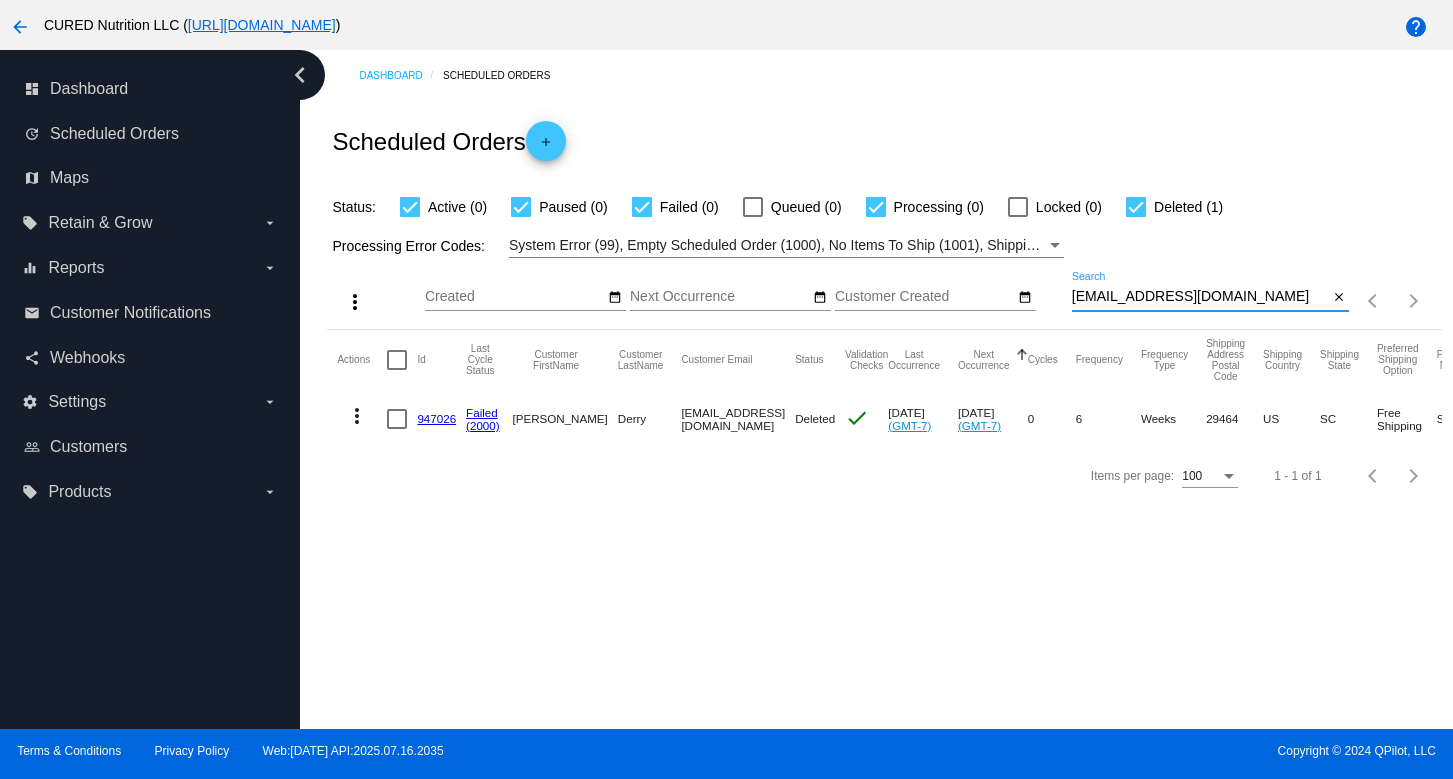 type on "[EMAIL_ADDRESS][DOMAIN_NAME]" 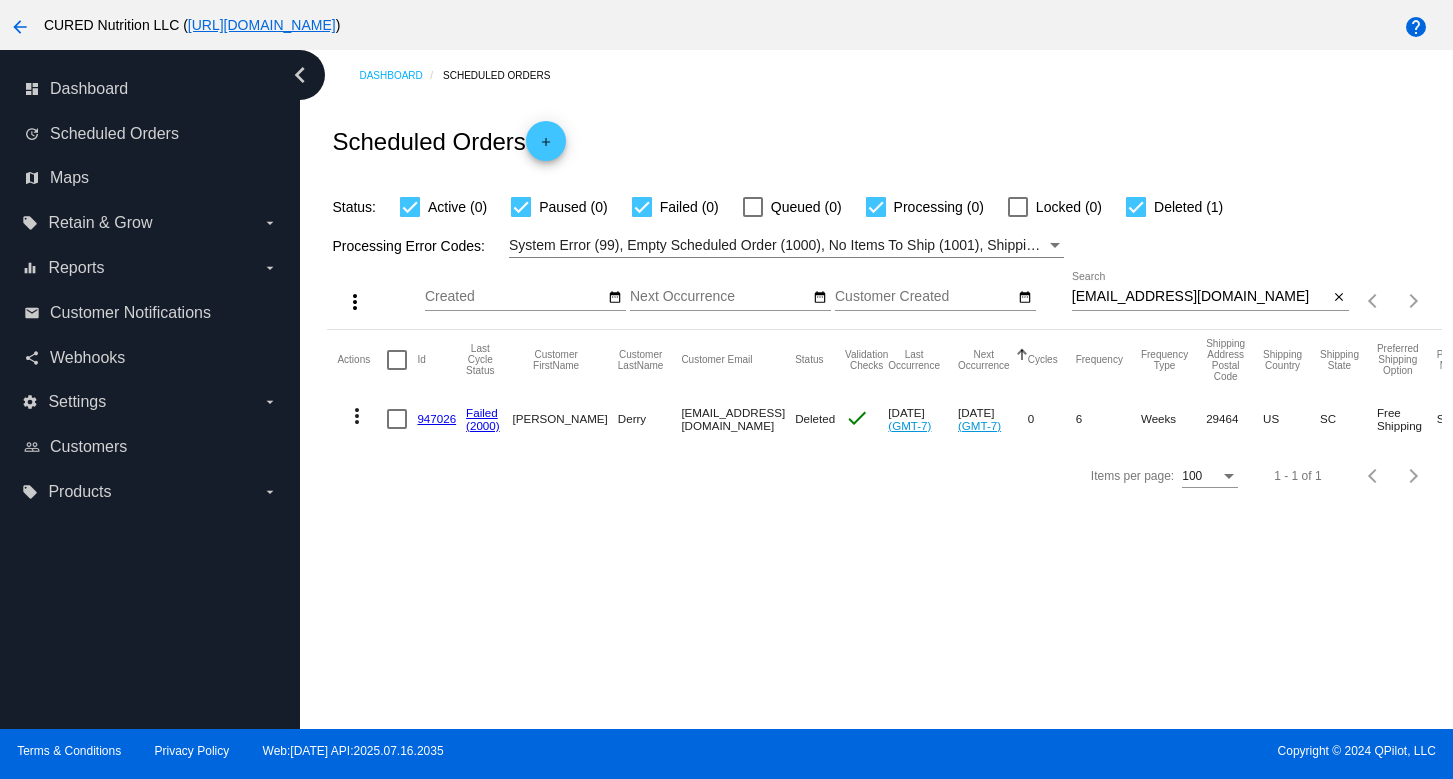 click on "947026" 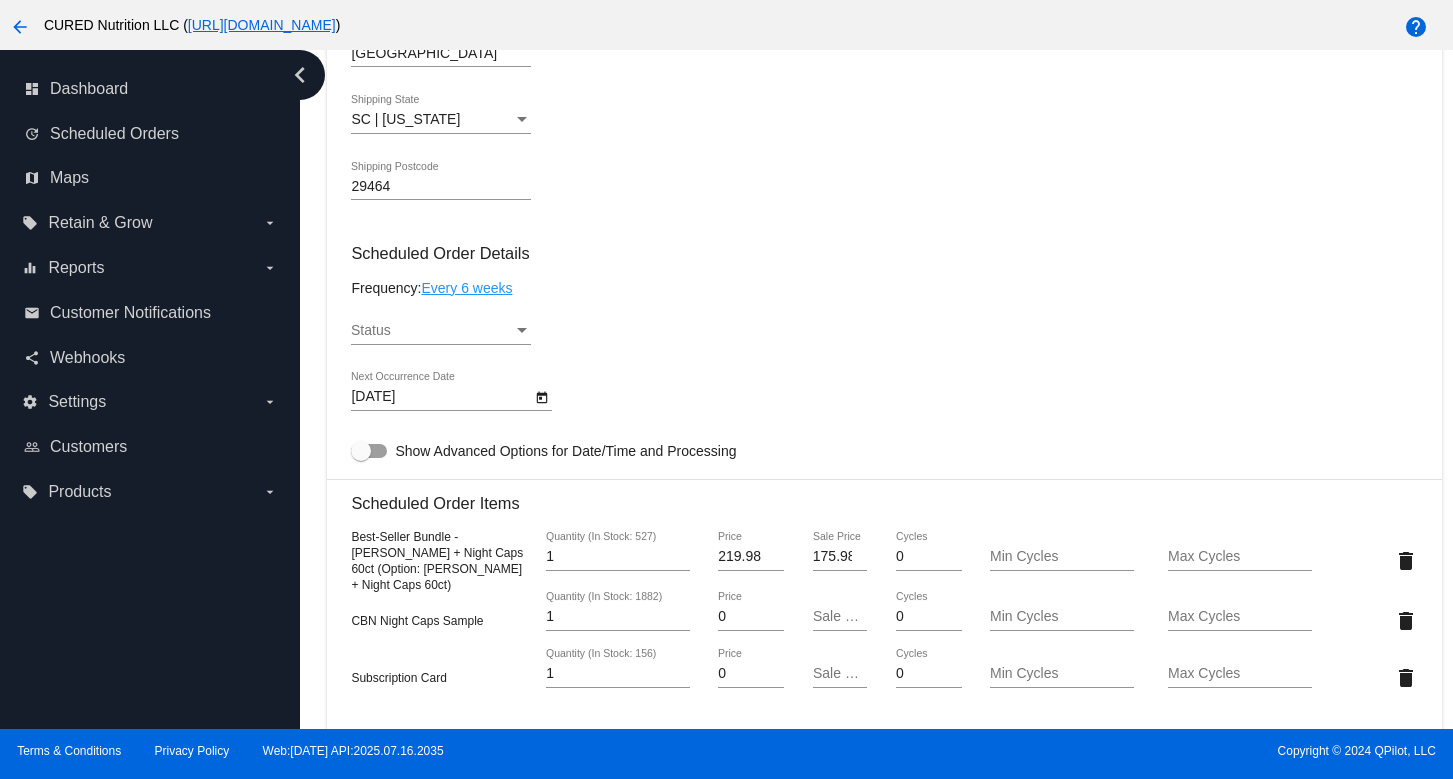 scroll, scrollTop: 1742, scrollLeft: 0, axis: vertical 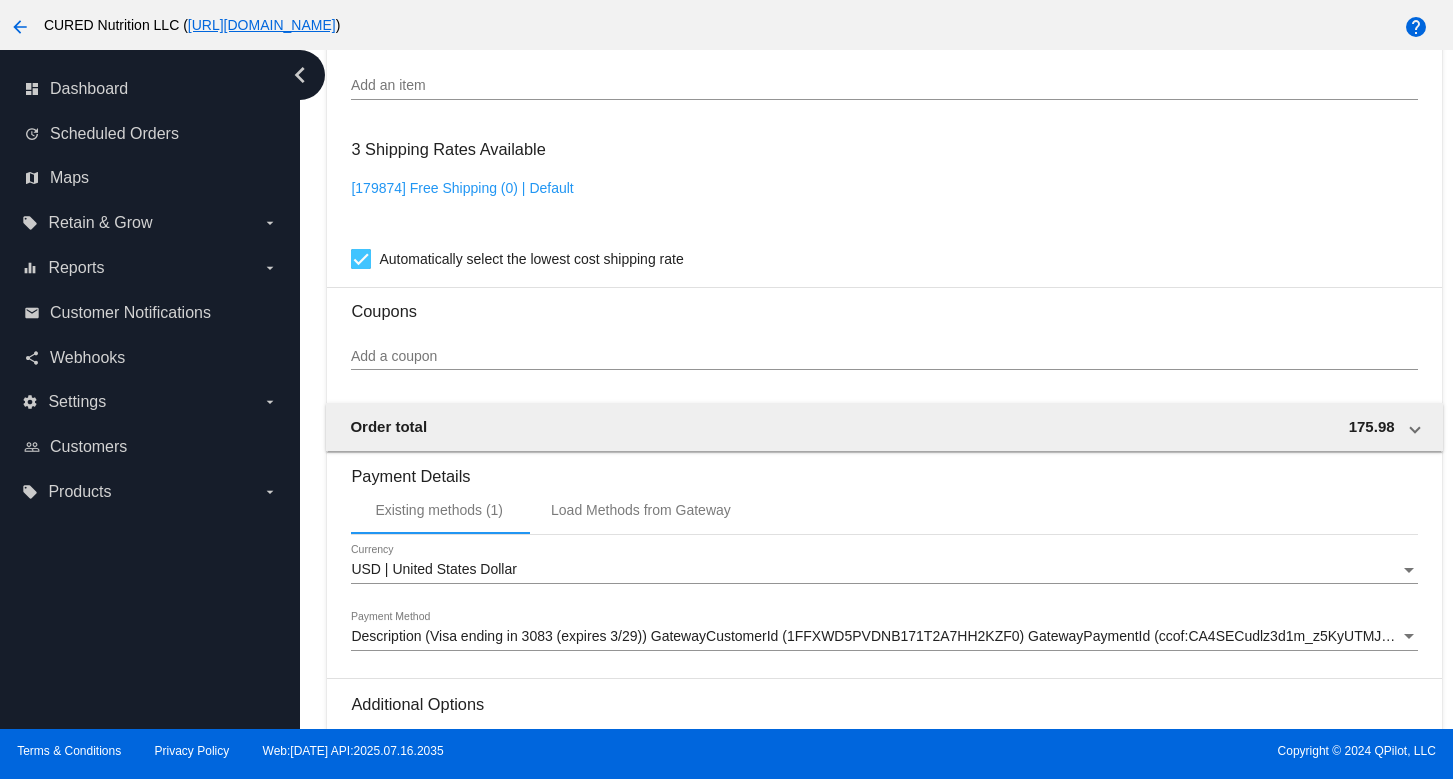 click on "Description (Visa ending in 3083 (expires 3/29)) GatewayCustomerId (1FFXWD5PVDNB171T2A7HH2KZF0)
GatewayPaymentId (ccof:CA4SECudlz3d1m_z5KyUTMJ0p_0oAg)" at bounding box center [896, 636] 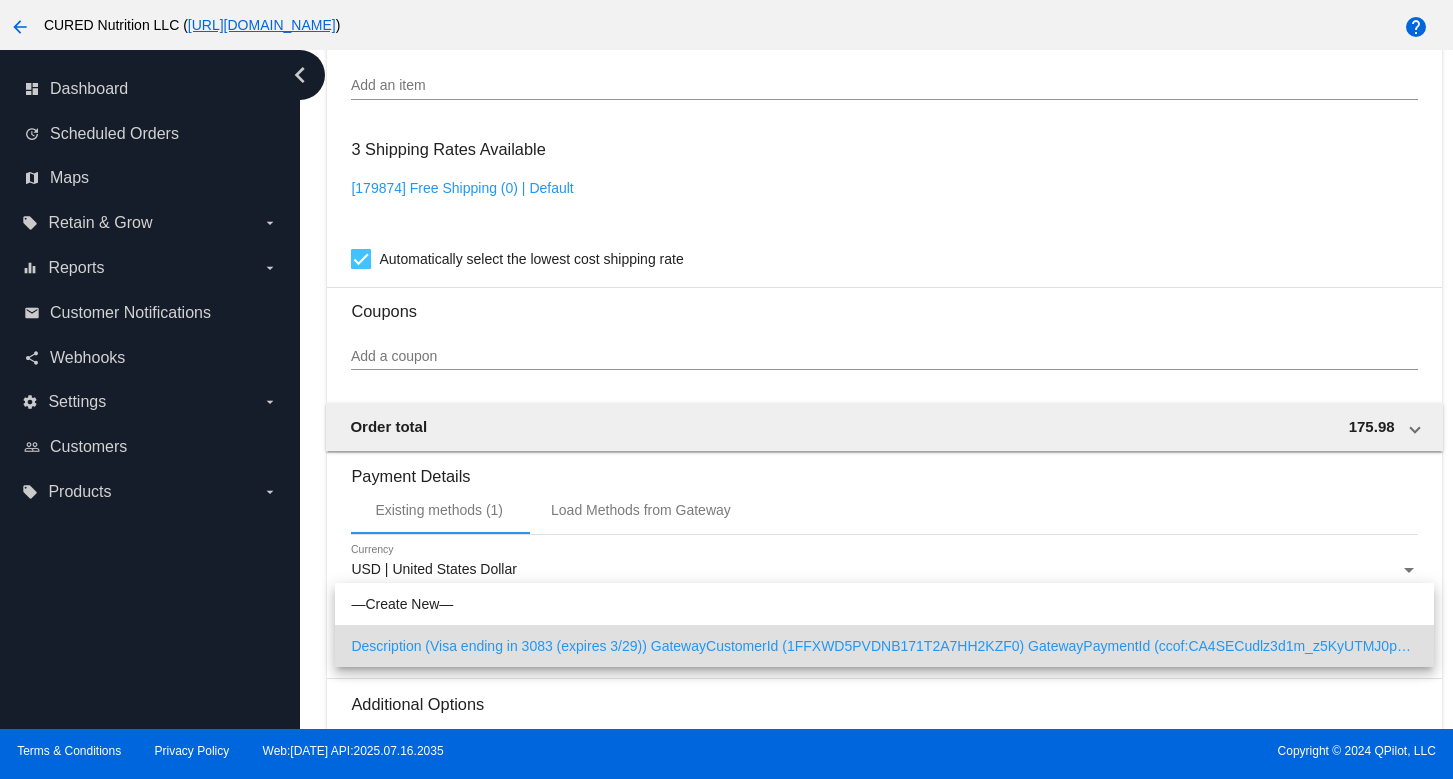 click at bounding box center (726, 389) 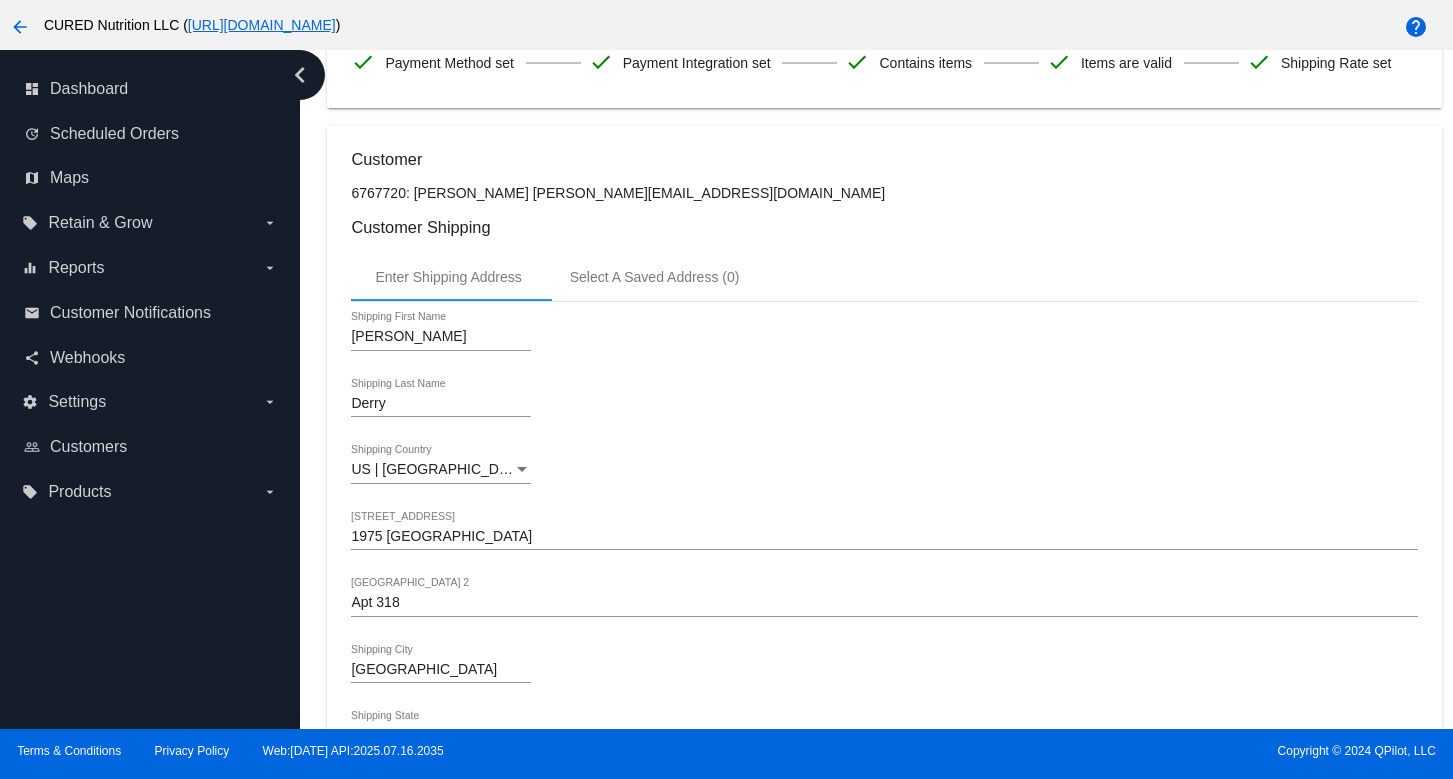scroll, scrollTop: 447, scrollLeft: 0, axis: vertical 